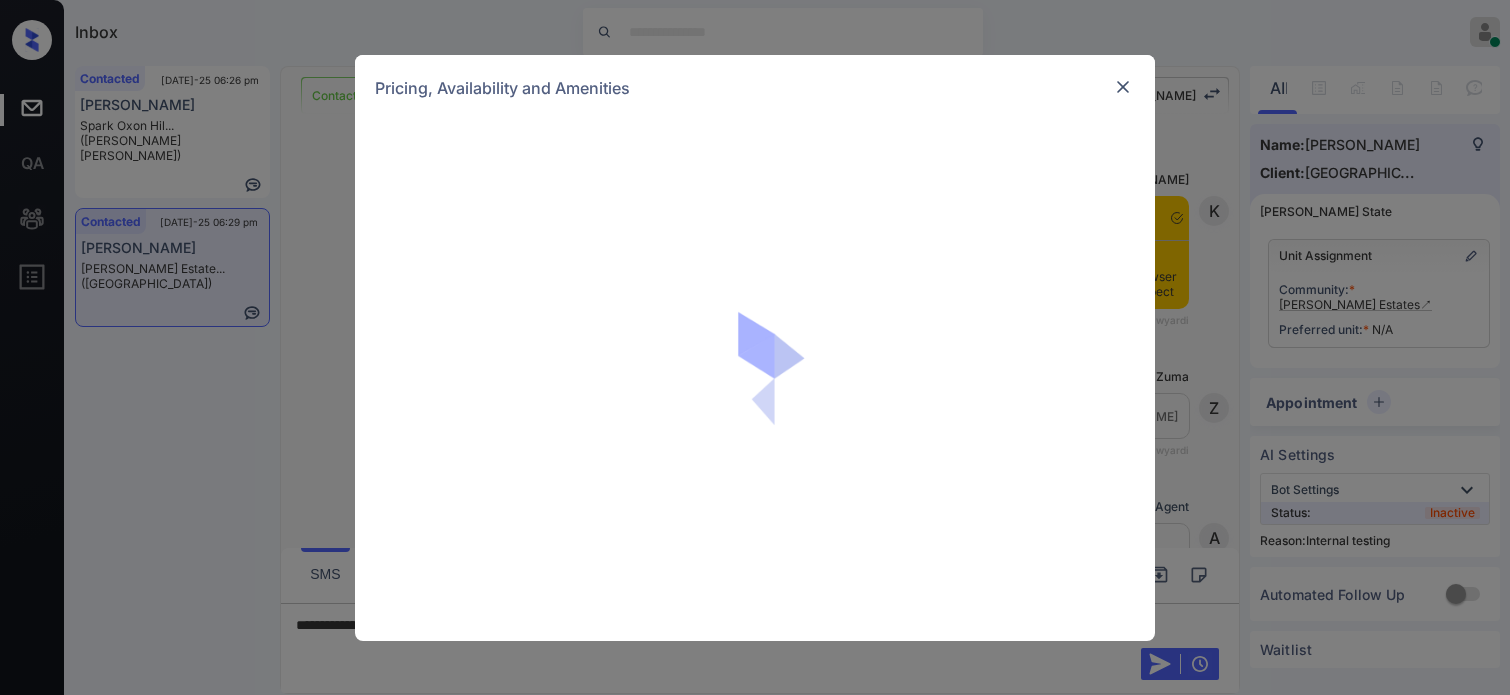 scroll, scrollTop: 0, scrollLeft: 0, axis: both 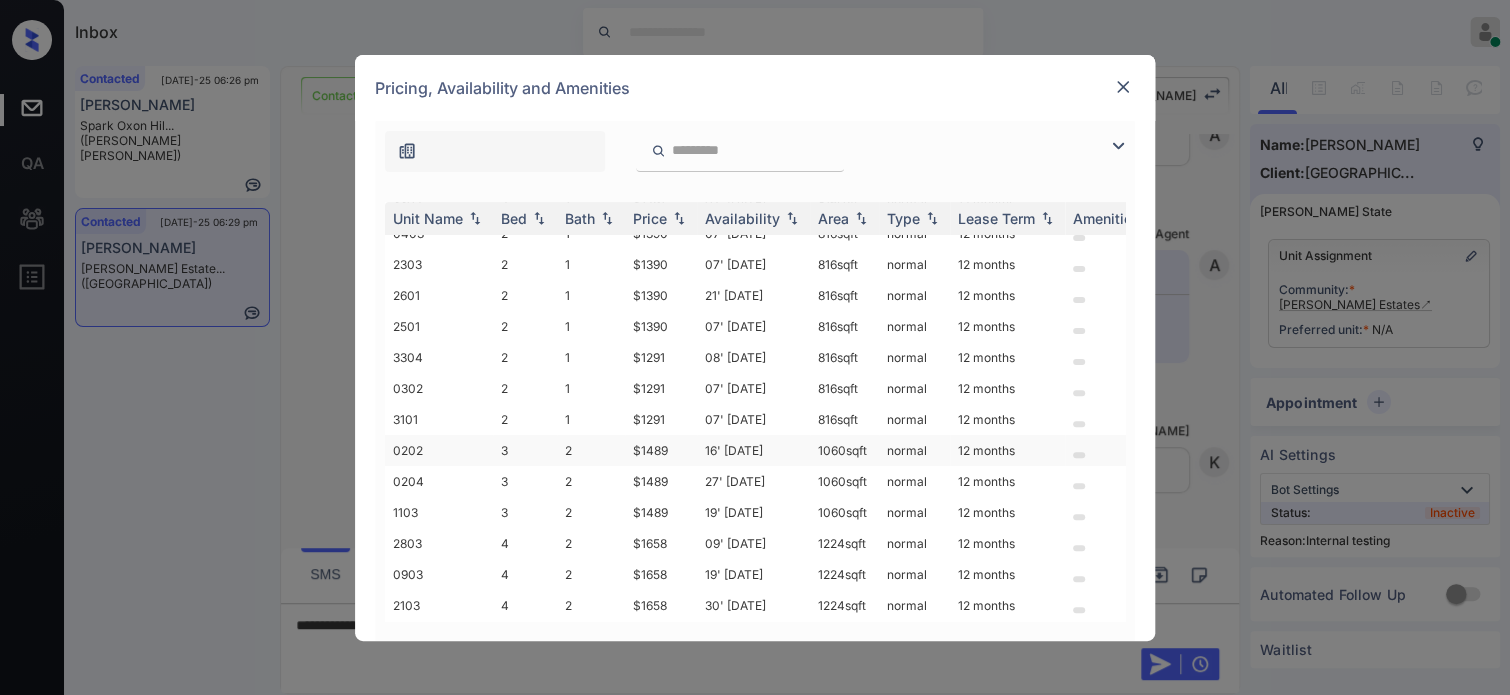 click on "$1489" at bounding box center (661, 450) 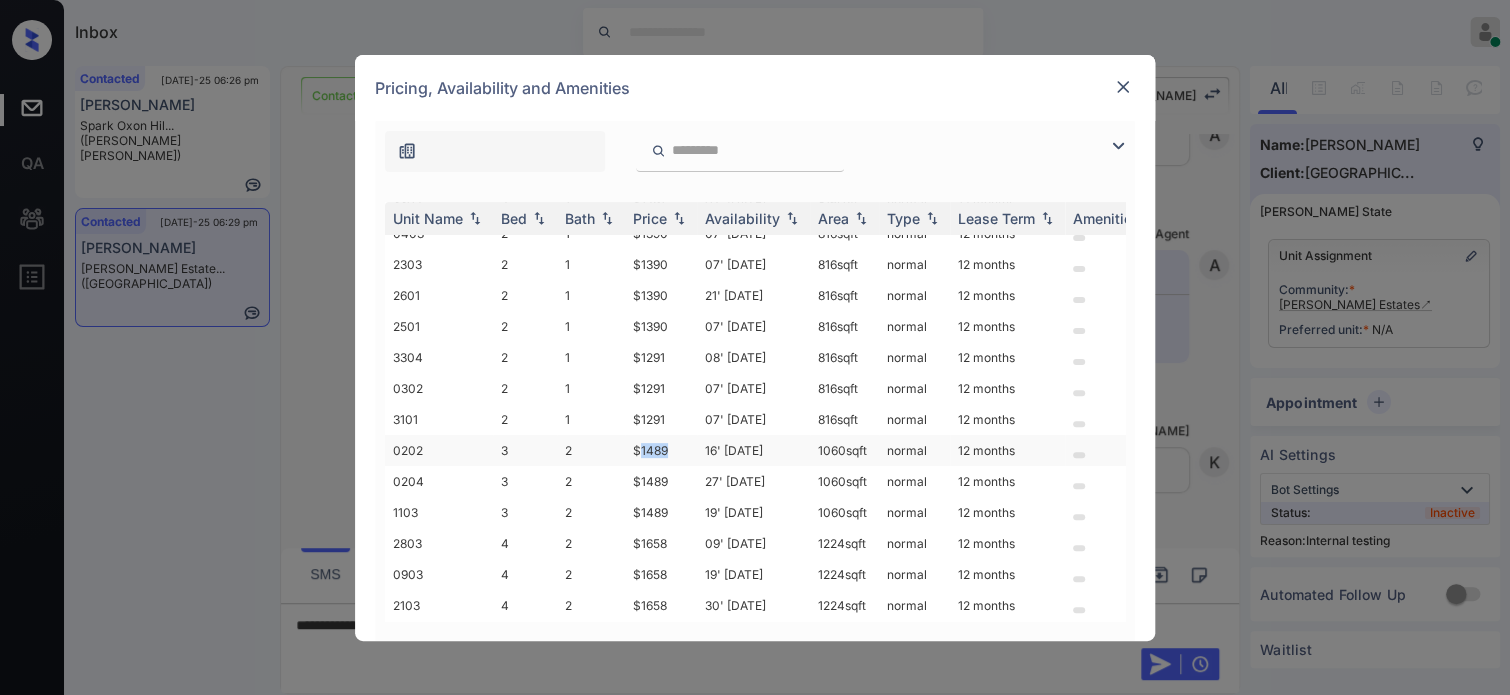 click on "$1489" at bounding box center [661, 450] 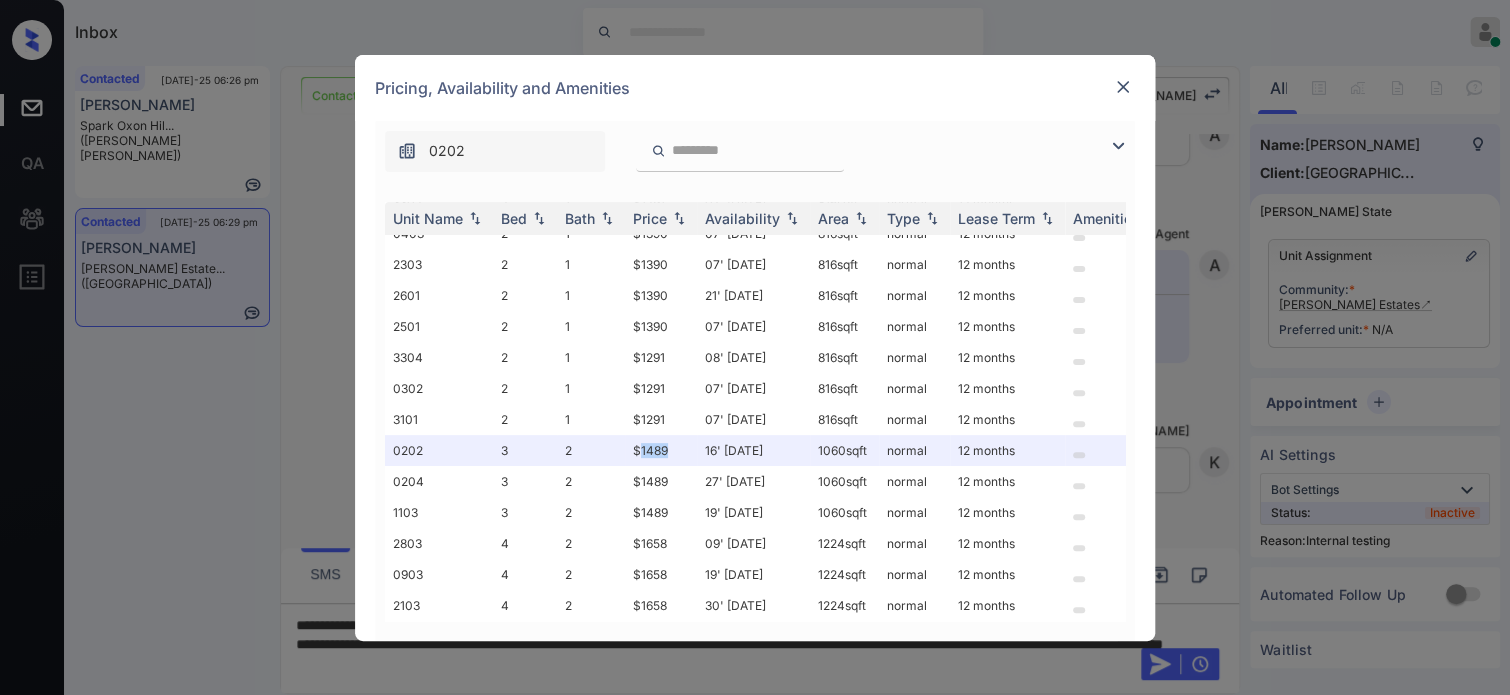 click at bounding box center [1123, 87] 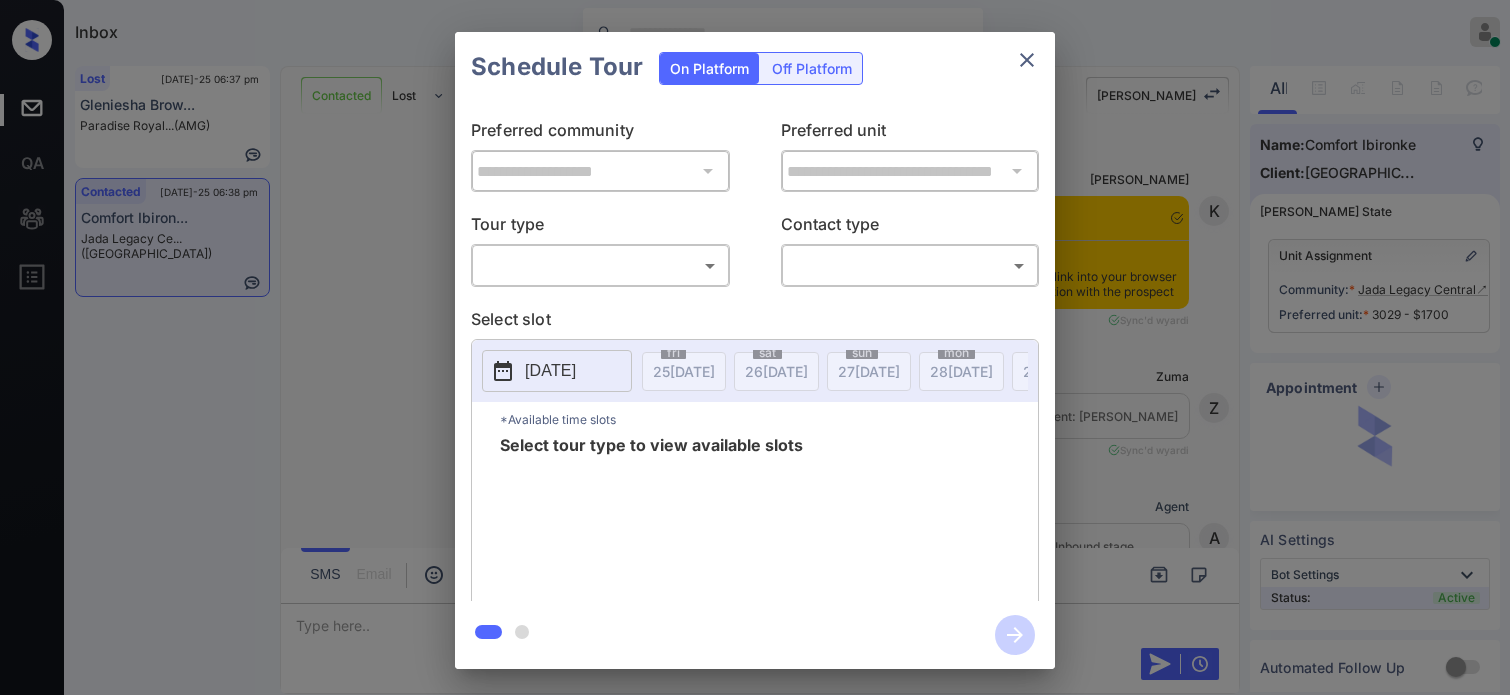 scroll, scrollTop: 0, scrollLeft: 0, axis: both 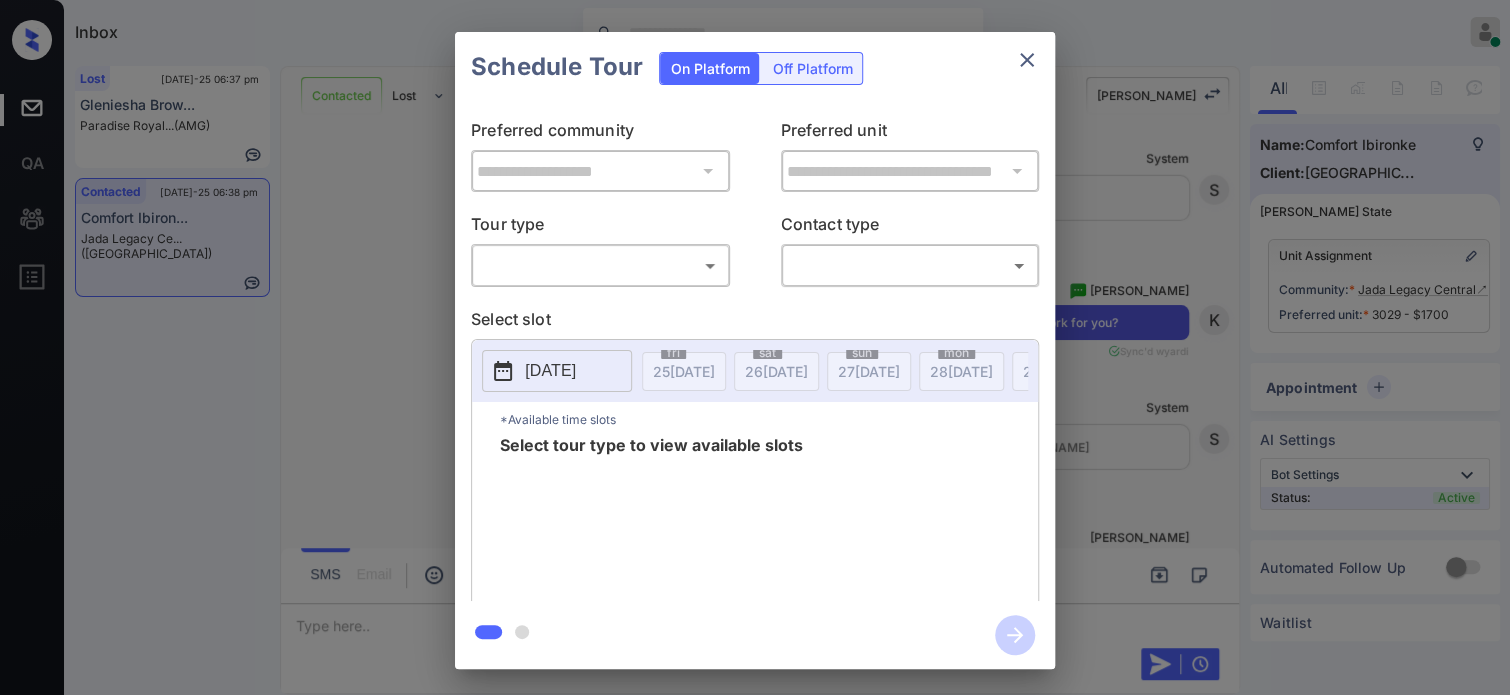 click on "Inbox Hope Jatap Online Set yourself   offline Set yourself   on break Profile Switch to  dark  mode Sign out Lost Jul-25 06:37 pm   Gleniesha Brow... Paradise Royal...  (AMG) Contacted Jul-25 06:38 pm   Comfort Ibiron... Jada Legacy Ce...  (Fairfield) Contacted Lost Lead Sentiment: Angry Upon sliding the acknowledgement:  Lead will move to lost stage. * ​ SMS and call option will be set to opt out. AFM will be turned off for the lead. Kelsey New Message Kelsey Notes Note: https://conversation.getzuma.com/68829b7b57e78078ef0e7433 - Paste this link into your browser to view Kelsey’s conversation with the prospect Jul 24, 2025 01:45 pm  Sync'd w  yardi K New Message Zuma Lead transferred to leasing agent: kelsey Jul 24, 2025 01:45 pm  Sync'd w  yardi Z New Message Agent Lead created via leadPoller in Inbound stage. Jul 24, 2025 01:45 pm A New Message Agent AFM Request sent to Kelsey. Jul 24, 2025 01:45 pm A New Message Agent Notes Note: Jul 24, 2025 01:45 pm A New Message Kelsey Jul 24, 2025 01:46 pm K K K" at bounding box center [755, 347] 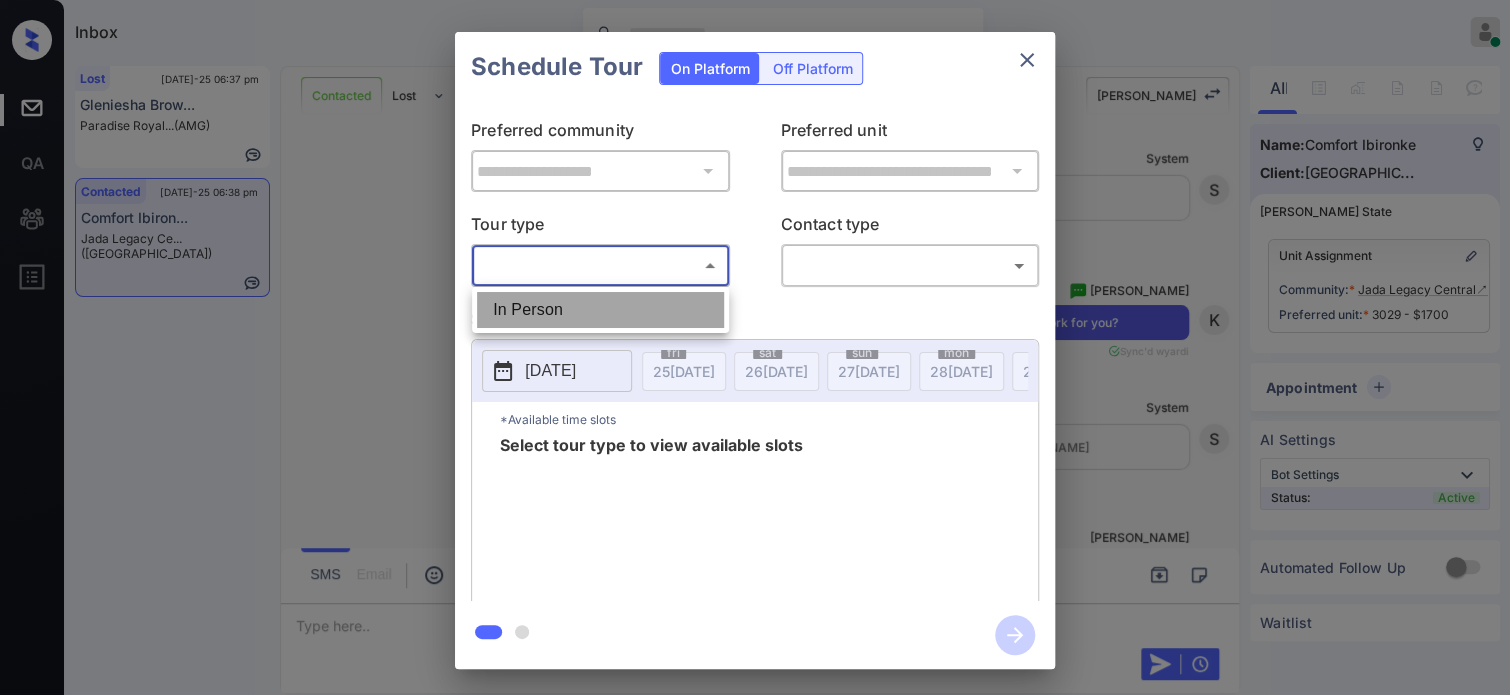 click on "In Person" at bounding box center [600, 310] 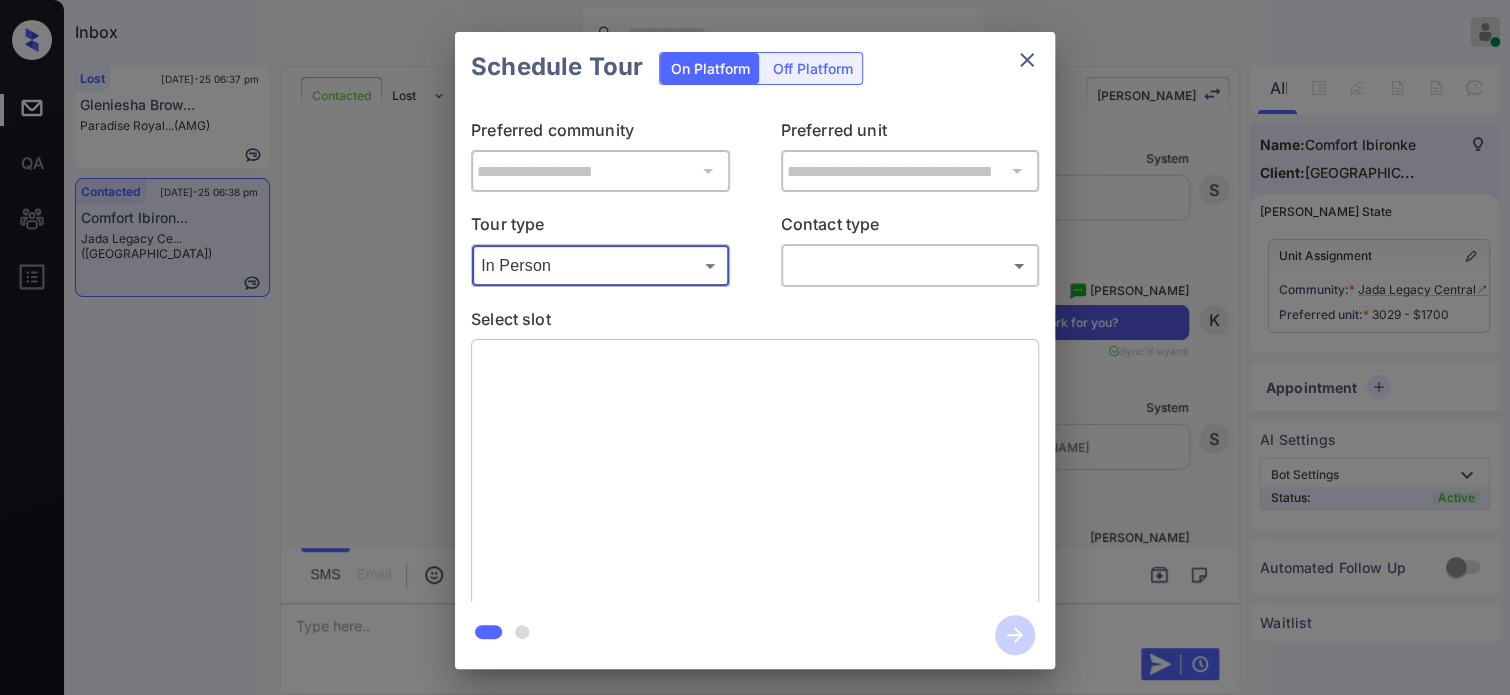 click on "Inbox Hope Jatap Online Set yourself   offline Set yourself   on break Profile Switch to  dark  mode Sign out Lost Jul-25 06:37 pm   Gleniesha Brow... Paradise Royal...  (AMG) Contacted Jul-25 06:38 pm   Comfort Ibiron... Jada Legacy Ce...  (Fairfield) Contacted Lost Lead Sentiment: Angry Upon sliding the acknowledgement:  Lead will move to lost stage. * ​ SMS and call option will be set to opt out. AFM will be turned off for the lead. Kelsey New Message Kelsey Notes Note: https://conversation.getzuma.com/68829b7b57e78078ef0e7433 - Paste this link into your browser to view Kelsey’s conversation with the prospect Jul 24, 2025 01:45 pm  Sync'd w  yardi K New Message Zuma Lead transferred to leasing agent: kelsey Jul 24, 2025 01:45 pm  Sync'd w  yardi Z New Message Agent Lead created via leadPoller in Inbound stage. Jul 24, 2025 01:45 pm A New Message Agent AFM Request sent to Kelsey. Jul 24, 2025 01:45 pm A New Message Agent Notes Note: Jul 24, 2025 01:45 pm A New Message Kelsey Jul 24, 2025 01:46 pm K K K" at bounding box center [755, 347] 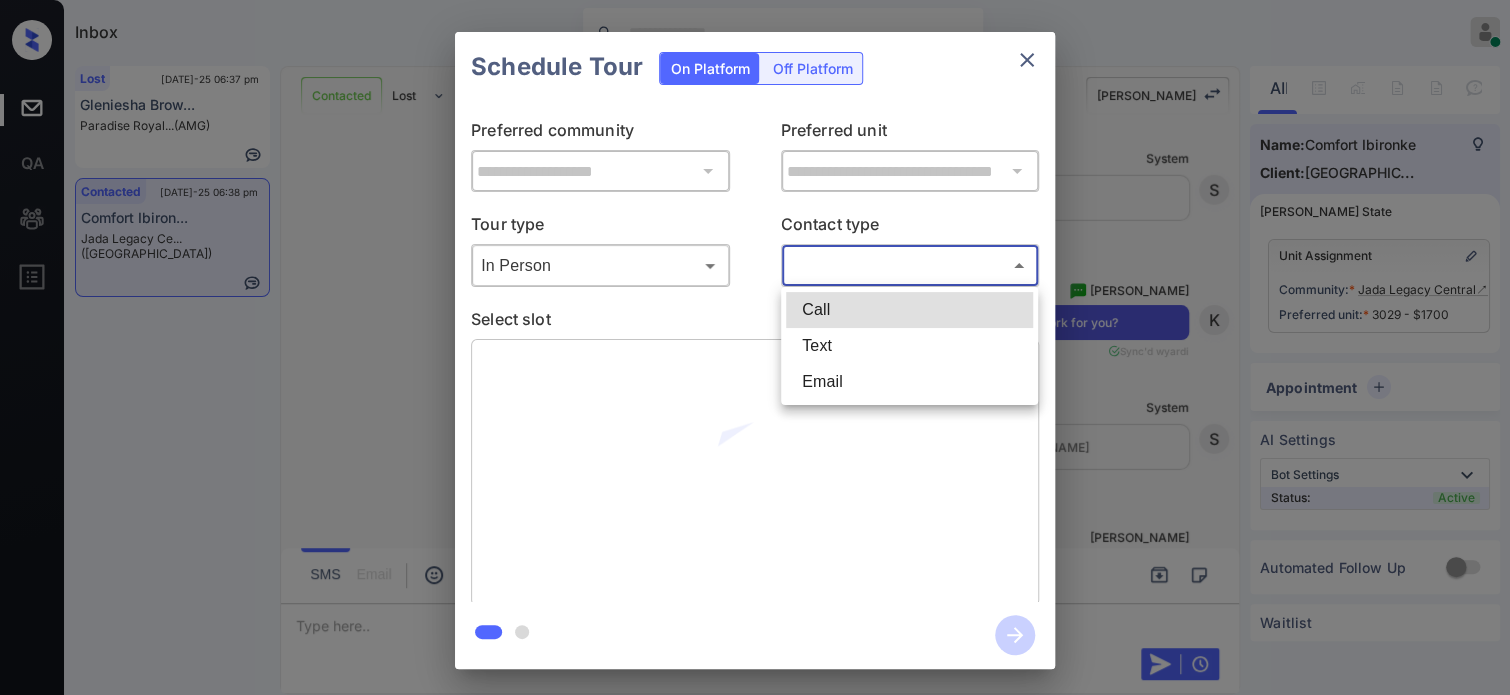 click on "Text" at bounding box center [909, 346] 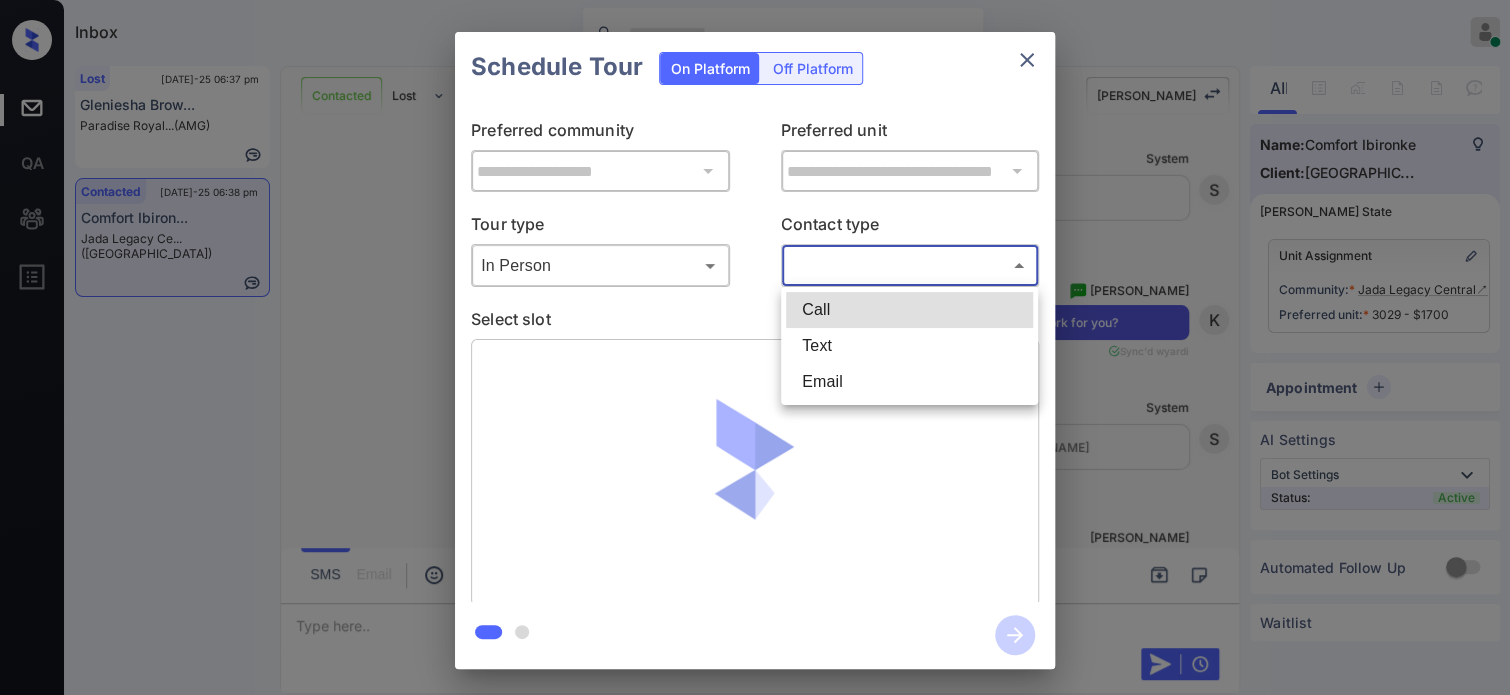 type on "****" 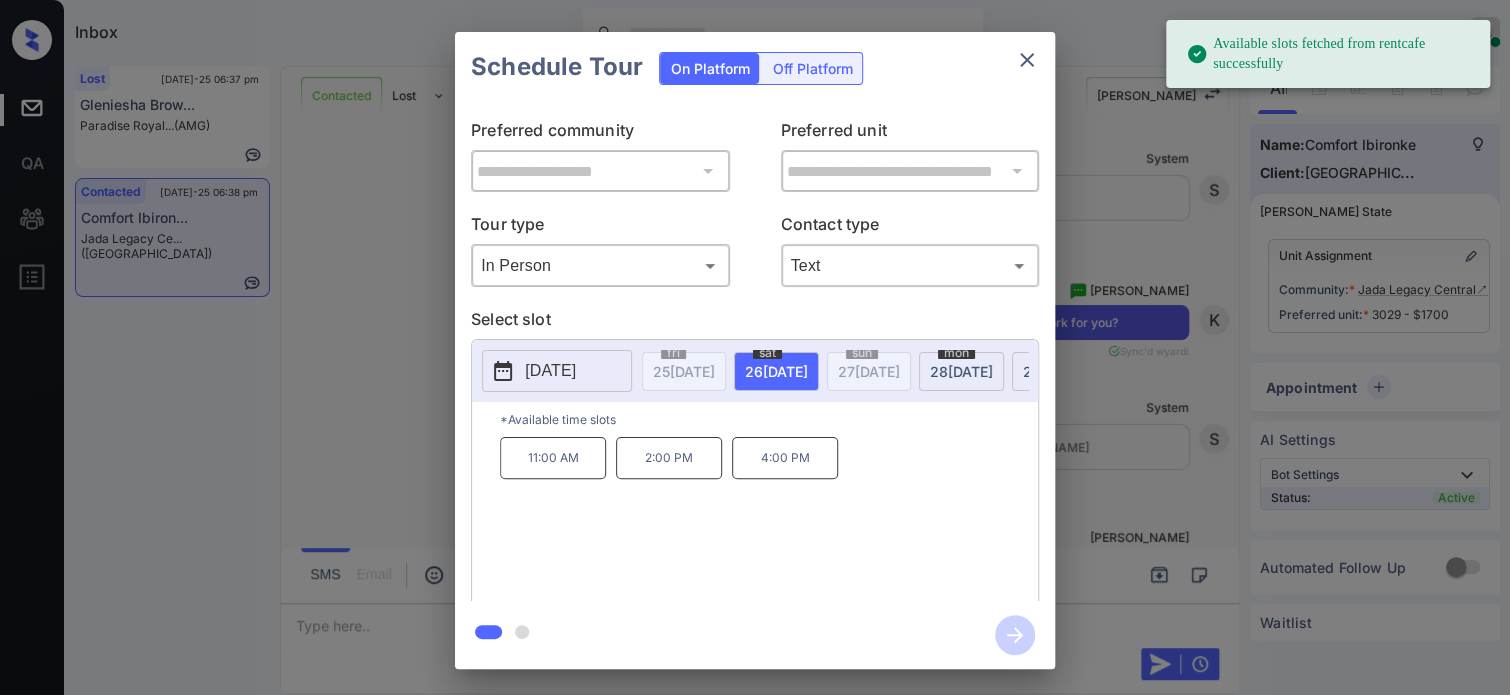 click on "2025-07-26" at bounding box center (550, 371) 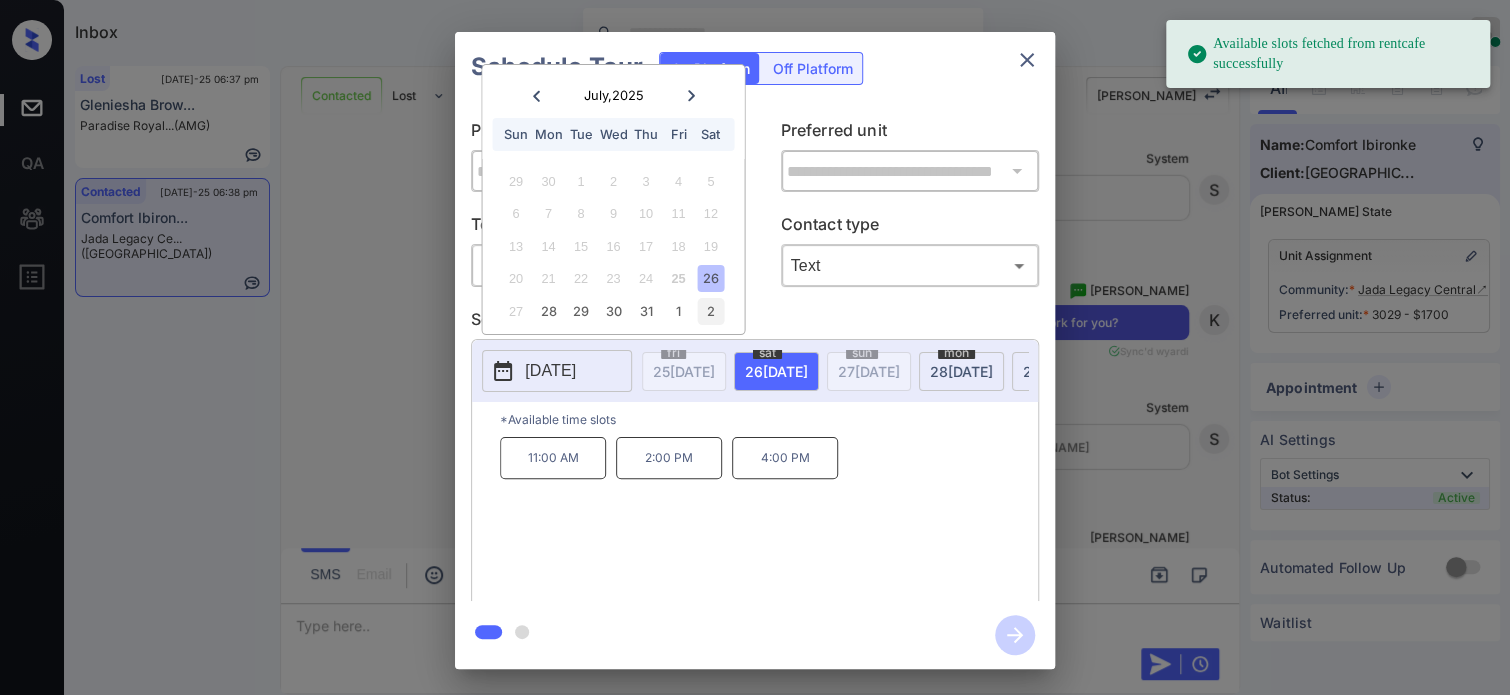 click on "2" at bounding box center [710, 311] 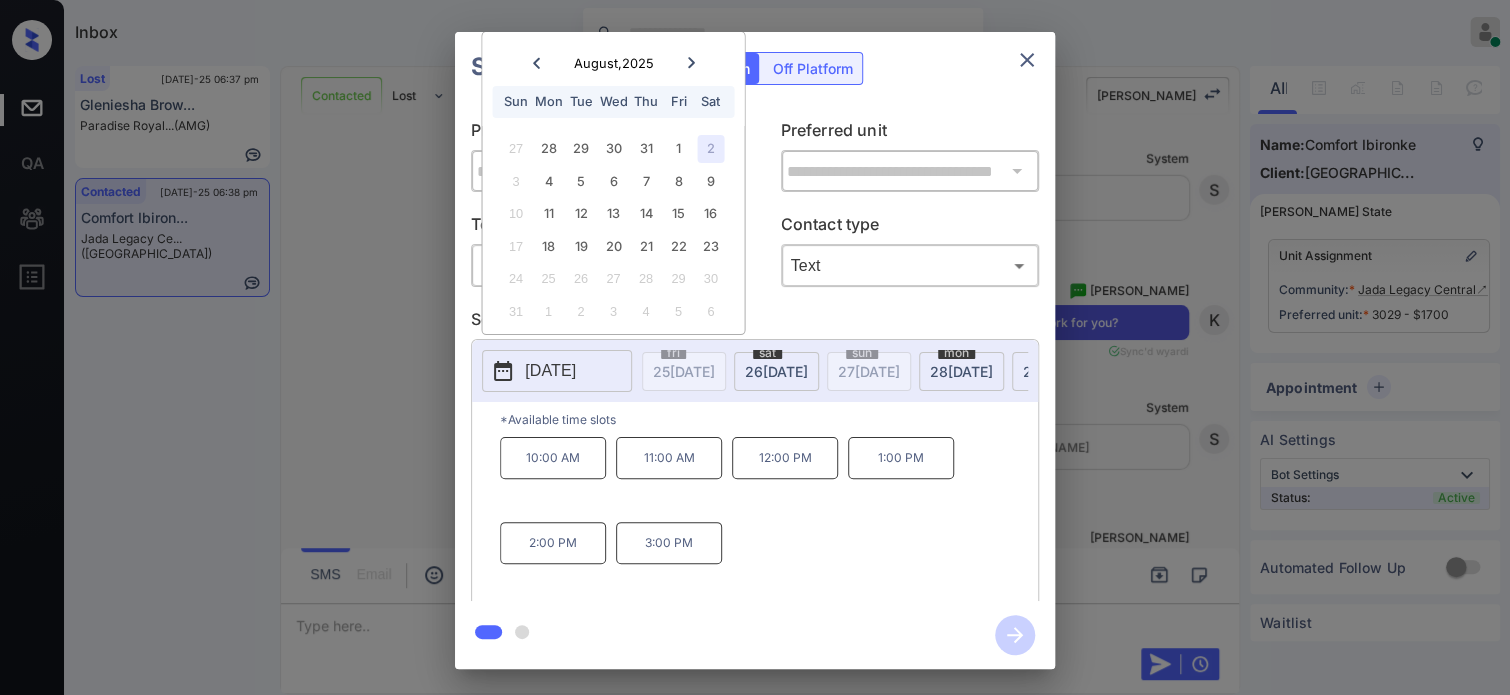 click 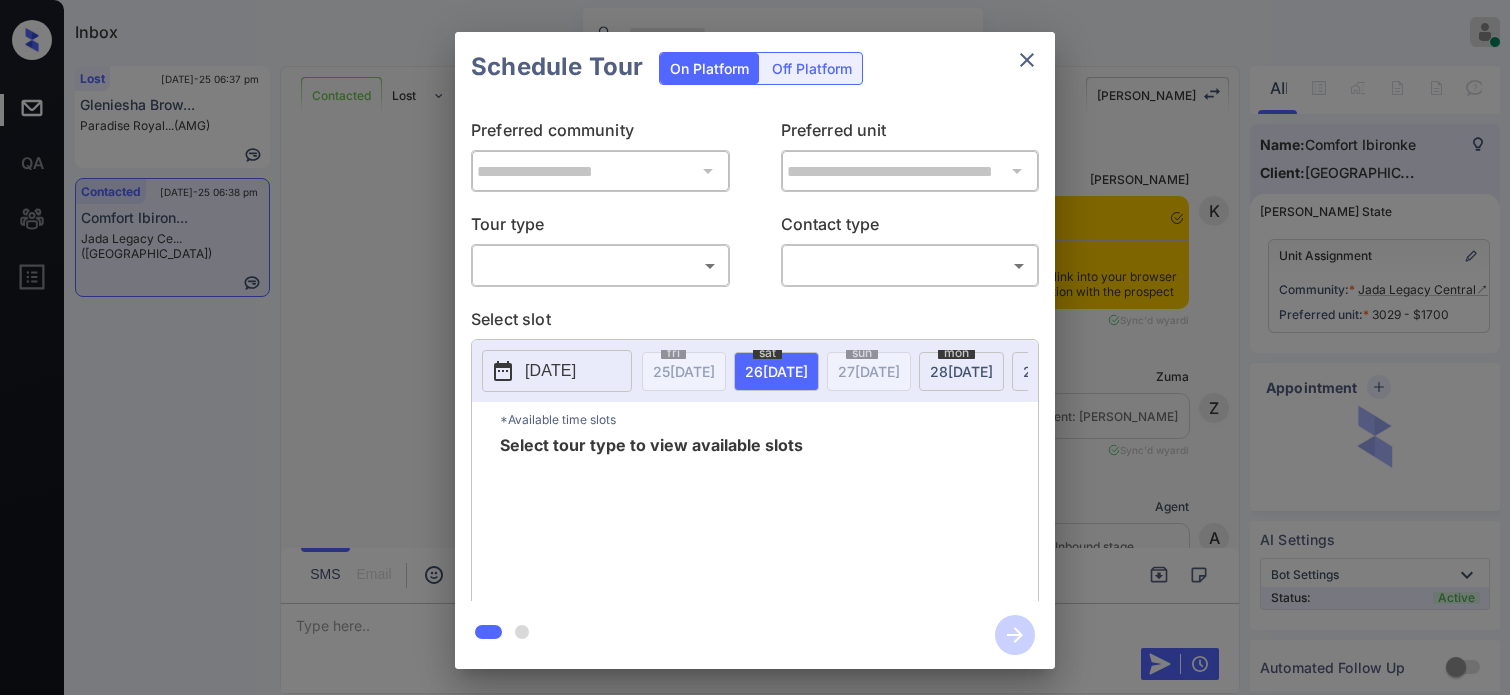 scroll, scrollTop: 0, scrollLeft: 0, axis: both 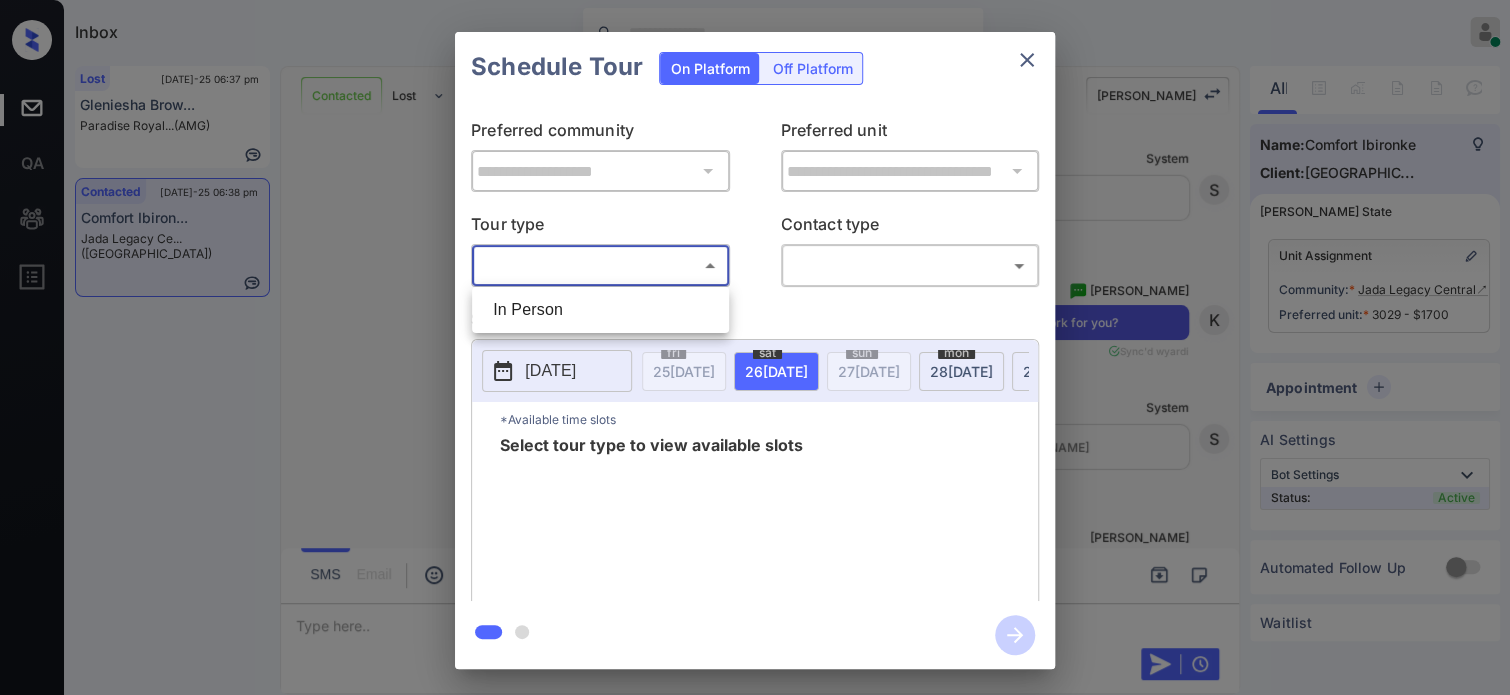click on "Inbox Hope Jatap Online Set yourself   offline Set yourself   on break Profile Switch to  dark  mode Sign out Lost Jul-25 06:37 pm   Gleniesha Brow... Paradise Royal...  (AMG) Contacted Jul-25 06:38 pm   Comfort Ibiron... Jada Legacy Ce...  (Fairfield) Contacted Lost Lead Sentiment: Angry Upon sliding the acknowledgement:  Lead will move to lost stage. * ​ SMS and call option will be set to opt out. AFM will be turned off for the lead. Kelsey New Message Kelsey Notes Note: https://conversation.getzuma.com/68829b7b57e78078ef0e7433 - Paste this link into your browser to view Kelsey’s conversation with the prospect Jul 24, 2025 01:45 pm  Sync'd w  yardi K New Message Zuma Lead transferred to leasing agent: kelsey Jul 24, 2025 01:45 pm  Sync'd w  yardi Z New Message Agent Lead created via leadPoller in Inbound stage. Jul 24, 2025 01:45 pm A New Message Agent AFM Request sent to Kelsey. Jul 24, 2025 01:45 pm A New Message Agent Notes Note: Jul 24, 2025 01:45 pm A New Message Kelsey Jul 24, 2025 01:46 pm K K K" at bounding box center (755, 347) 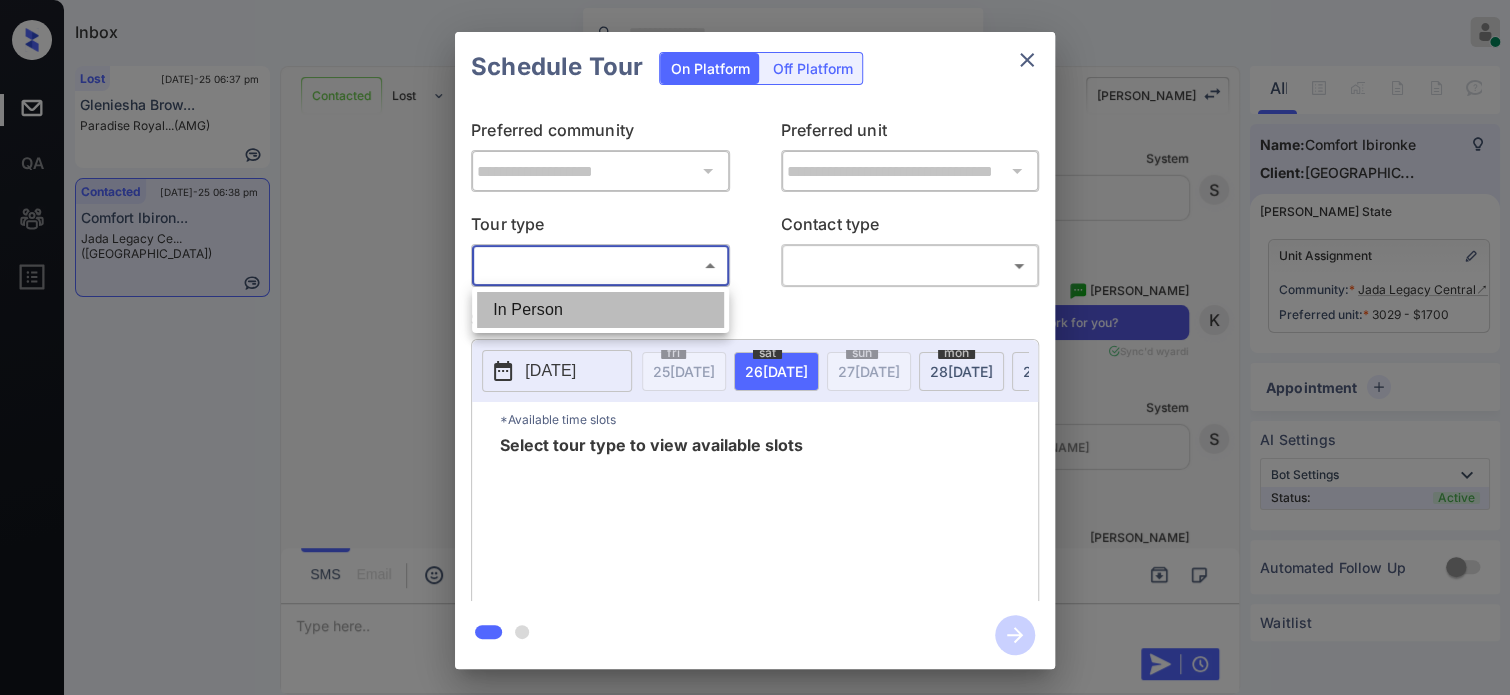 click on "In Person" at bounding box center (600, 310) 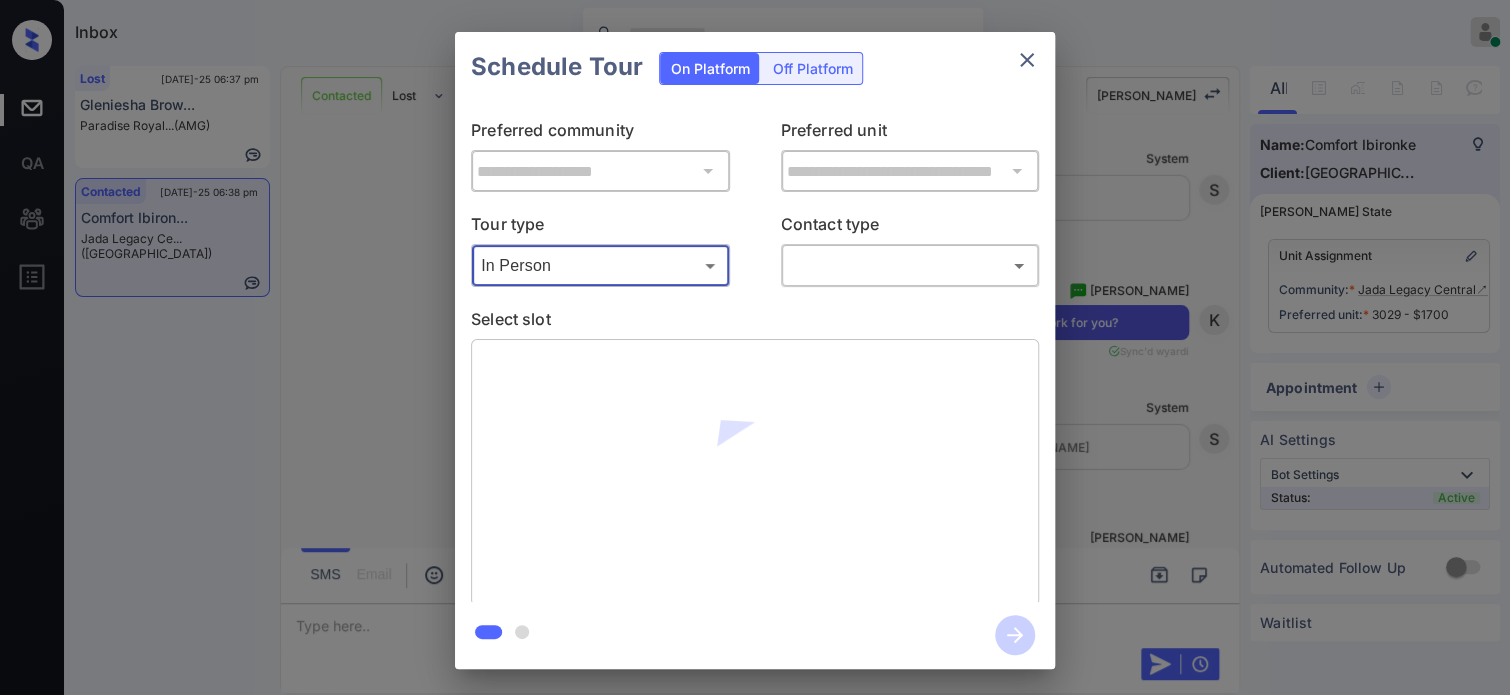 click on "Inbox Hope Jatap Online Set yourself   offline Set yourself   on break Profile Switch to  dark  mode Sign out Lost Jul-25 06:37 pm   Gleniesha Brow... Paradise Royal...  (AMG) Contacted Jul-25 06:38 pm   Comfort Ibiron... Jada Legacy Ce...  (Fairfield) Contacted Lost Lead Sentiment: Angry Upon sliding the acknowledgement:  Lead will move to lost stage. * ​ SMS and call option will be set to opt out. AFM will be turned off for the lead. Kelsey New Message Kelsey Notes Note: https://conversation.getzuma.com/68829b7b57e78078ef0e7433 - Paste this link into your browser to view Kelsey’s conversation with the prospect Jul 24, 2025 01:45 pm  Sync'd w  yardi K New Message Zuma Lead transferred to leasing agent: kelsey Jul 24, 2025 01:45 pm  Sync'd w  yardi Z New Message Agent Lead created via leadPoller in Inbound stage. Jul 24, 2025 01:45 pm A New Message Agent AFM Request sent to Kelsey. Jul 24, 2025 01:45 pm A New Message Agent Notes Note: Jul 24, 2025 01:45 pm A New Message Kelsey Jul 24, 2025 01:46 pm K K K" at bounding box center [755, 347] 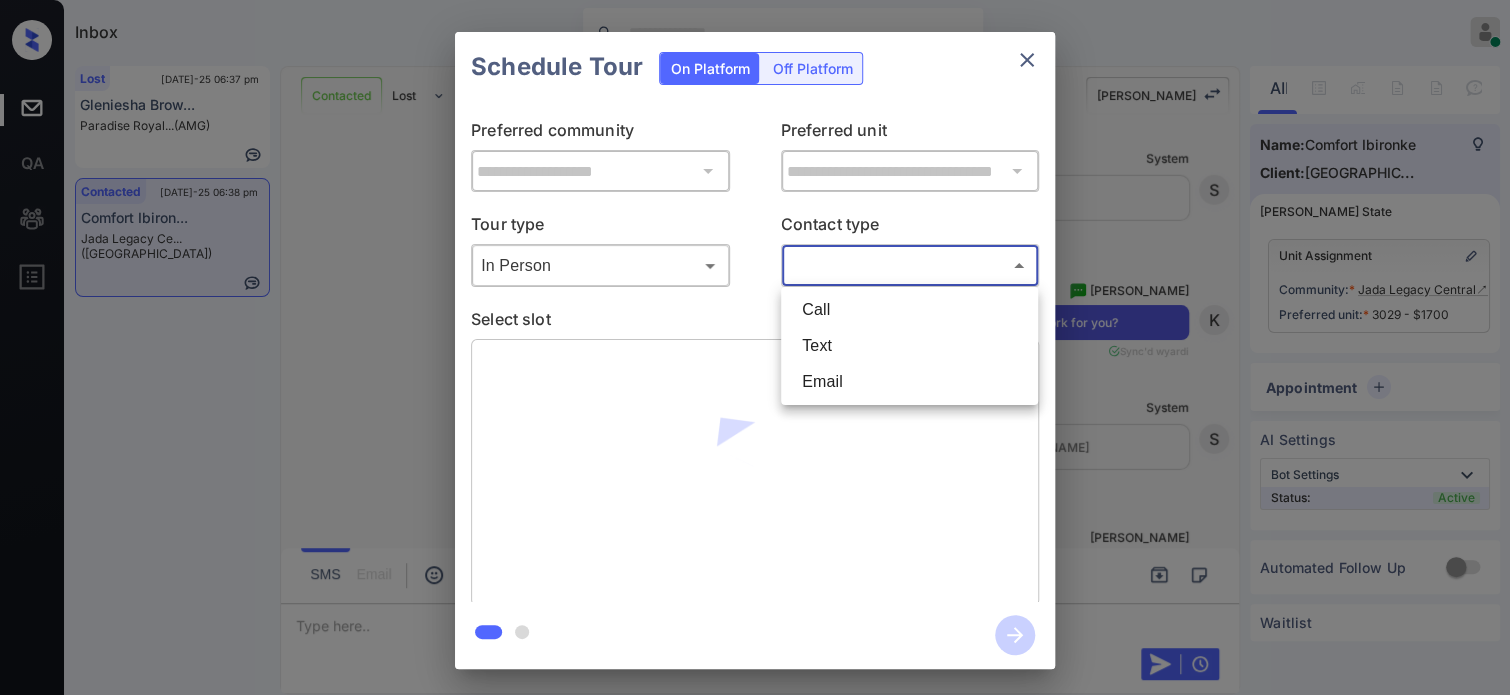 click on "Text" at bounding box center [909, 346] 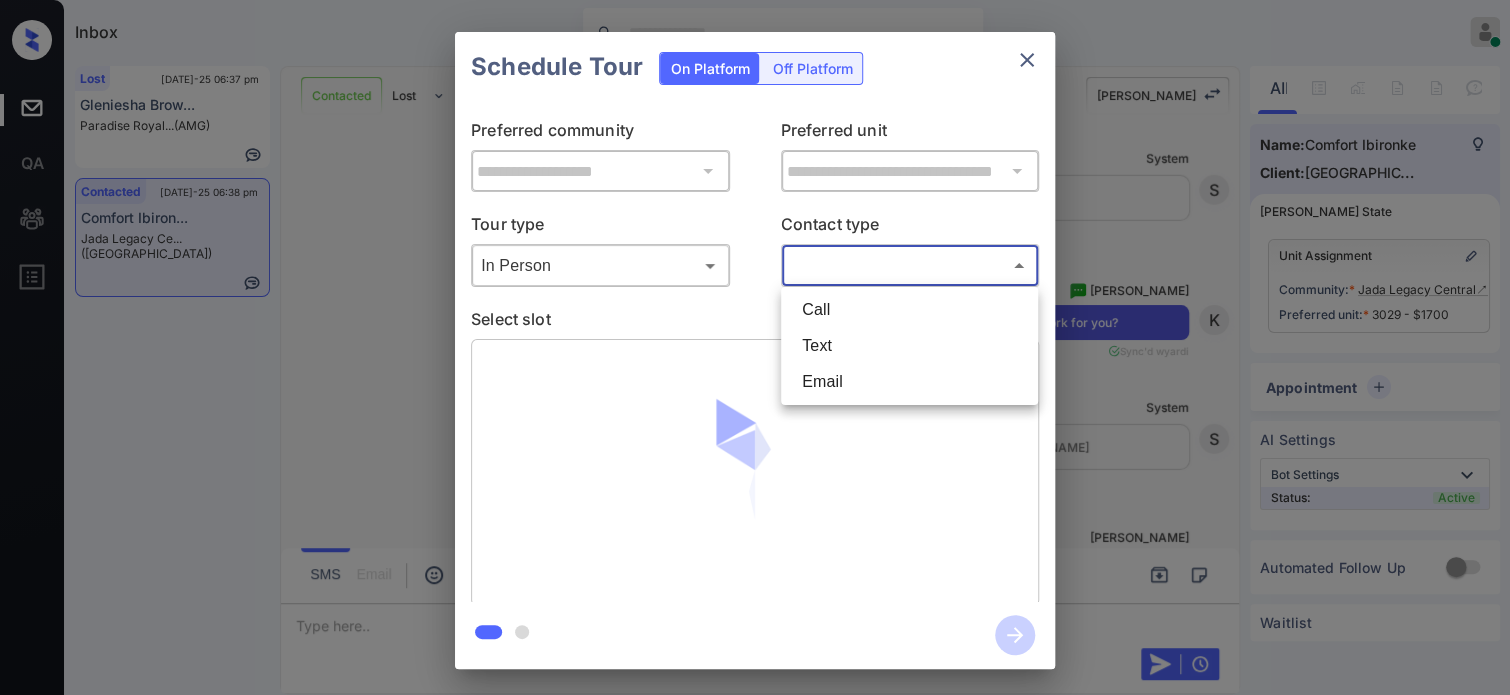 type on "****" 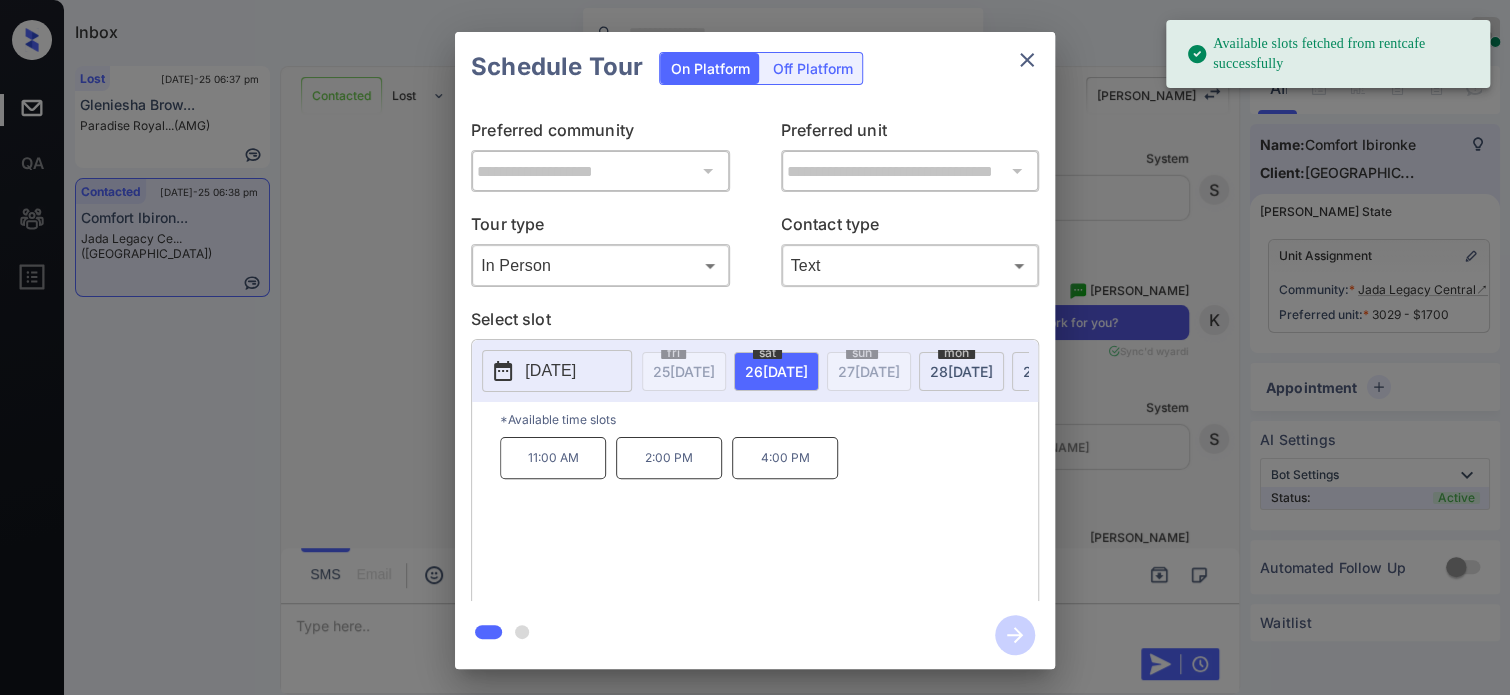 click on "2025-07-26" at bounding box center (550, 371) 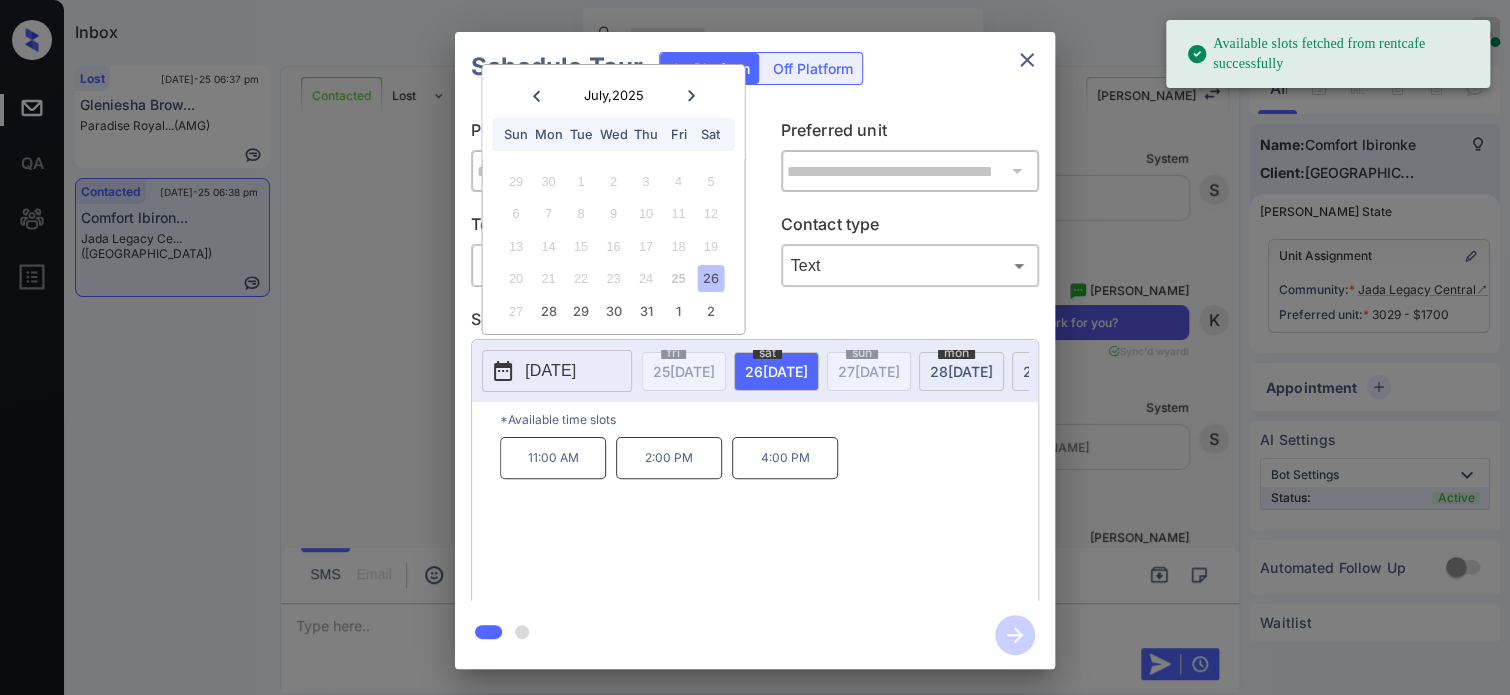 click on "26" at bounding box center (710, 278) 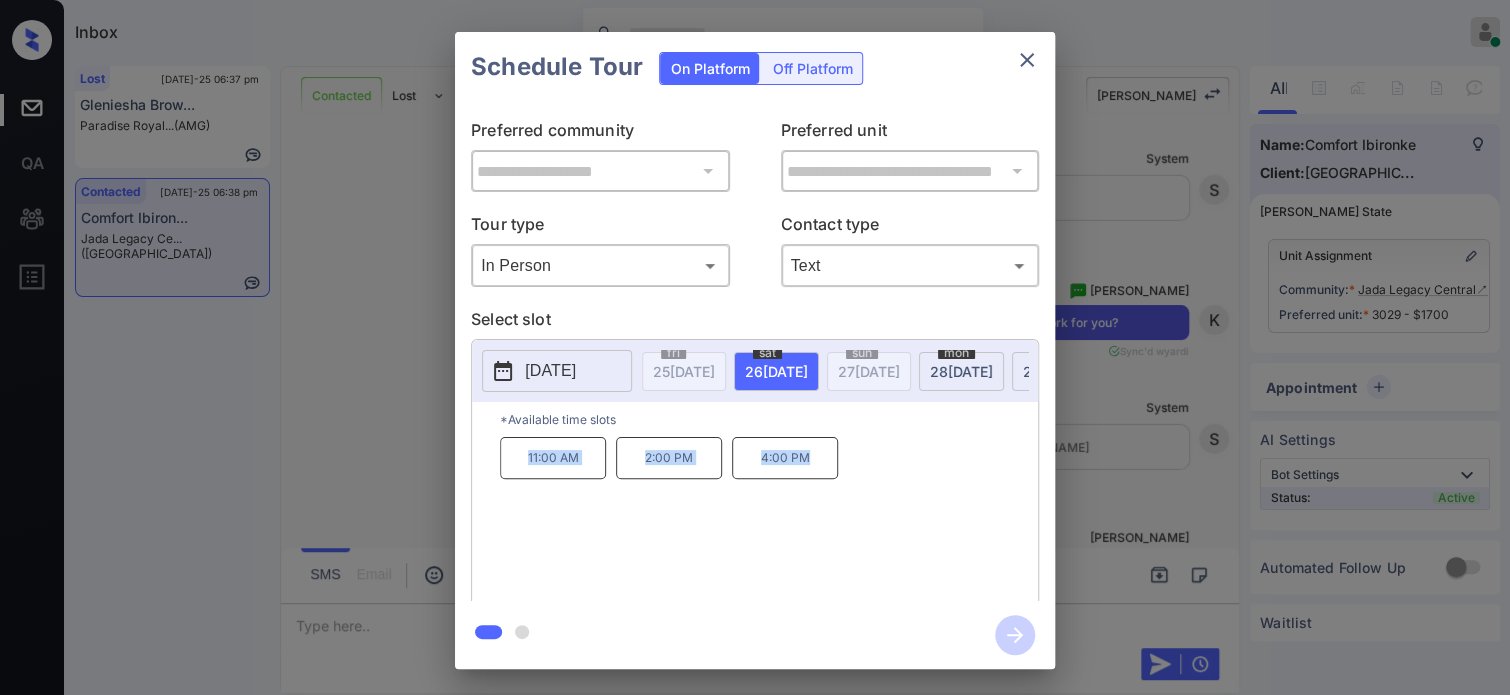 drag, startPoint x: 820, startPoint y: 468, endPoint x: 498, endPoint y: 471, distance: 322.01398 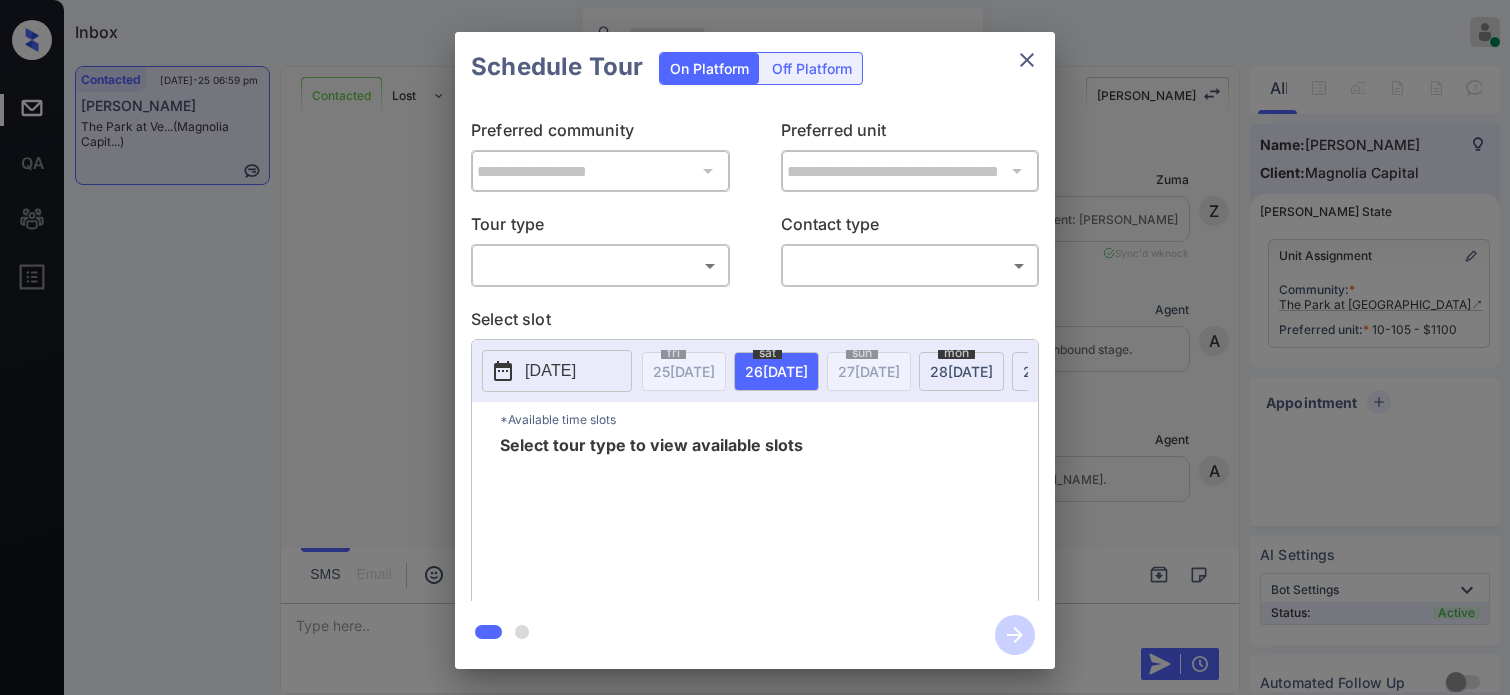 scroll, scrollTop: 0, scrollLeft: 0, axis: both 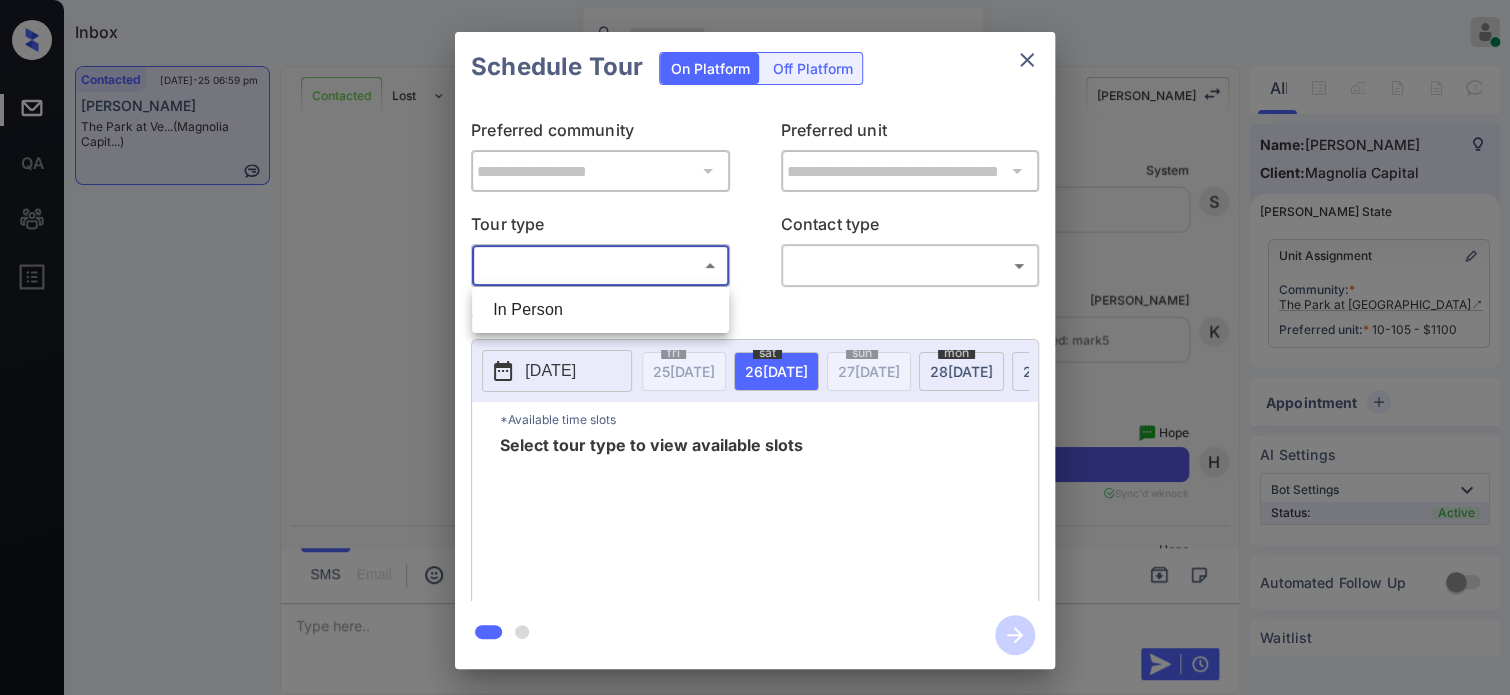 drag, startPoint x: 649, startPoint y: 251, endPoint x: 612, endPoint y: 298, distance: 59.816387 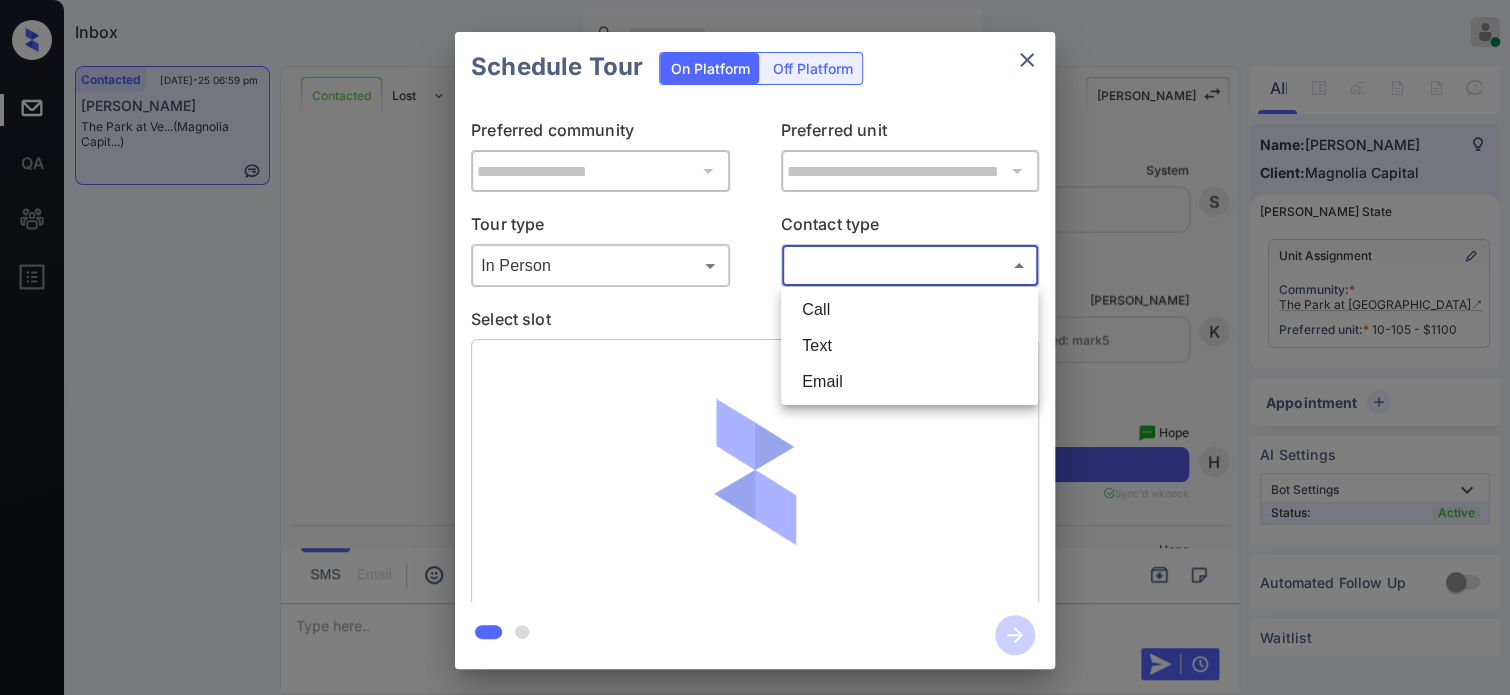 click on "Inbox Hope Jatap Online Set yourself   offline Set yourself   on break Profile Switch to  dark  mode Sign out Contacted Jul-25 06:59 pm   Christine Roe The Park at Ve...  (Magnolia Capit...) Contacted Lost Lead Sentiment: Angry Upon sliding the acknowledgement:  Lead will move to lost stage. * ​ SMS and call option will be set to opt out. AFM will be turned off for the lead. Kelsey New Message Zuma Lead transferred to leasing agent: kelsey Jul 25, 2025 06:53 pm  Sync'd w  knock Z New Message Agent Lead created via webhook in Inbound stage. Jul 25, 2025 06:53 pm A New Message Agent AFM Request sent to Kelsey. Jul 25, 2025 06:53 pm A New Message Agent Notes Note: Structured Note:
Move In Date: 2025-09-09
Jul 25, 2025 06:53 pm A New Message Kelsey Lead Details Updated
Move In Date:  9-9-2025
Jul 25, 2025 06:53 pm K New Message Kelsey Jul 25, 2025 06:54 pm   | SmarterAFMV2Sms  Sync'd w  knock K New Message Kelsey Lead archived by Kelsey! Jul 25, 2025 06:54 pm K New Message Christine Roe    Sync'd w  C S" at bounding box center [755, 347] 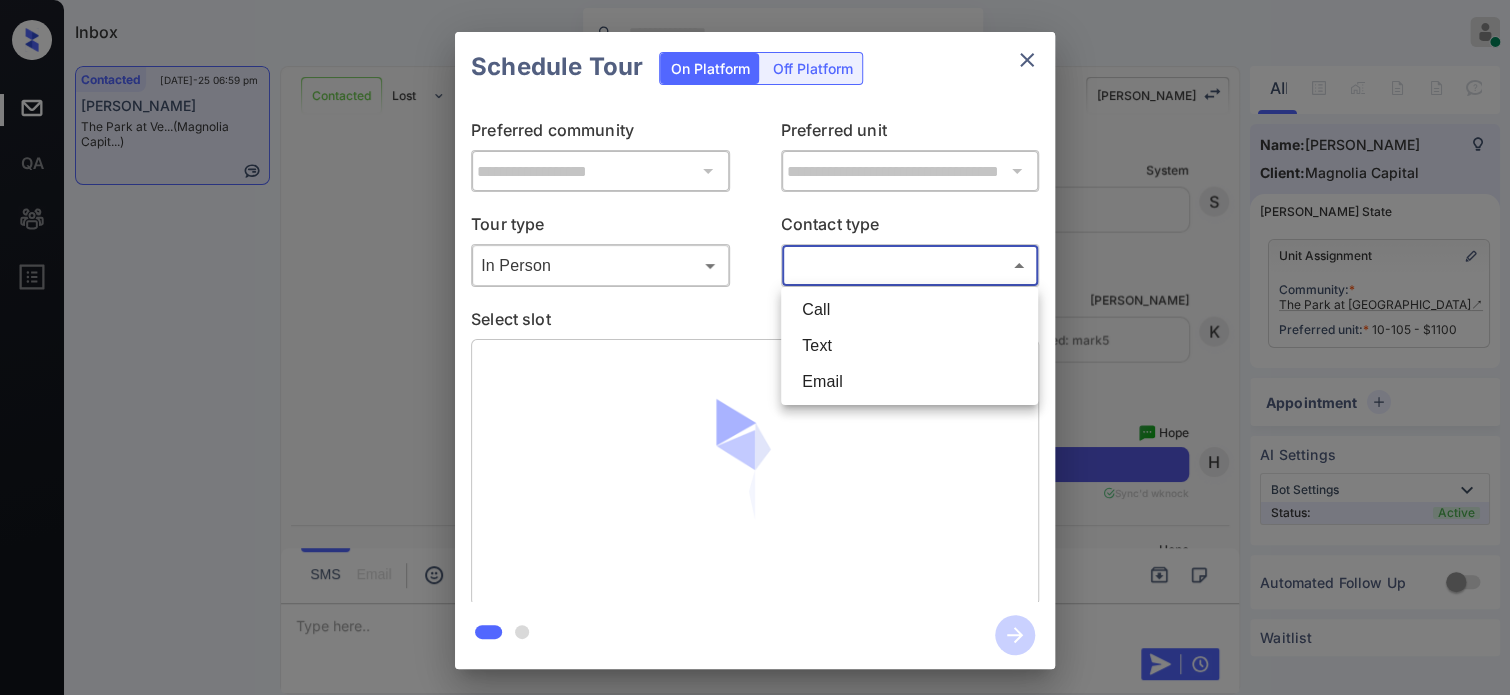click on "Text" at bounding box center (909, 346) 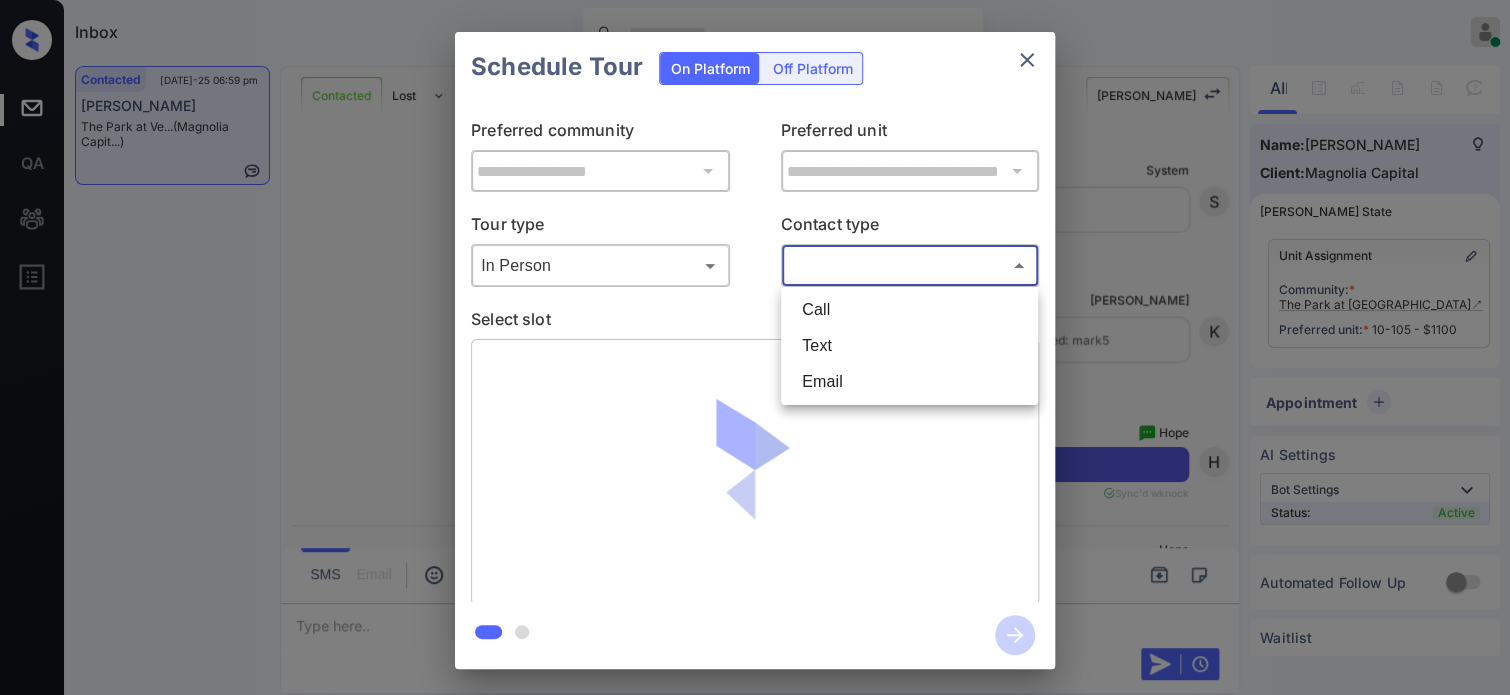type on "****" 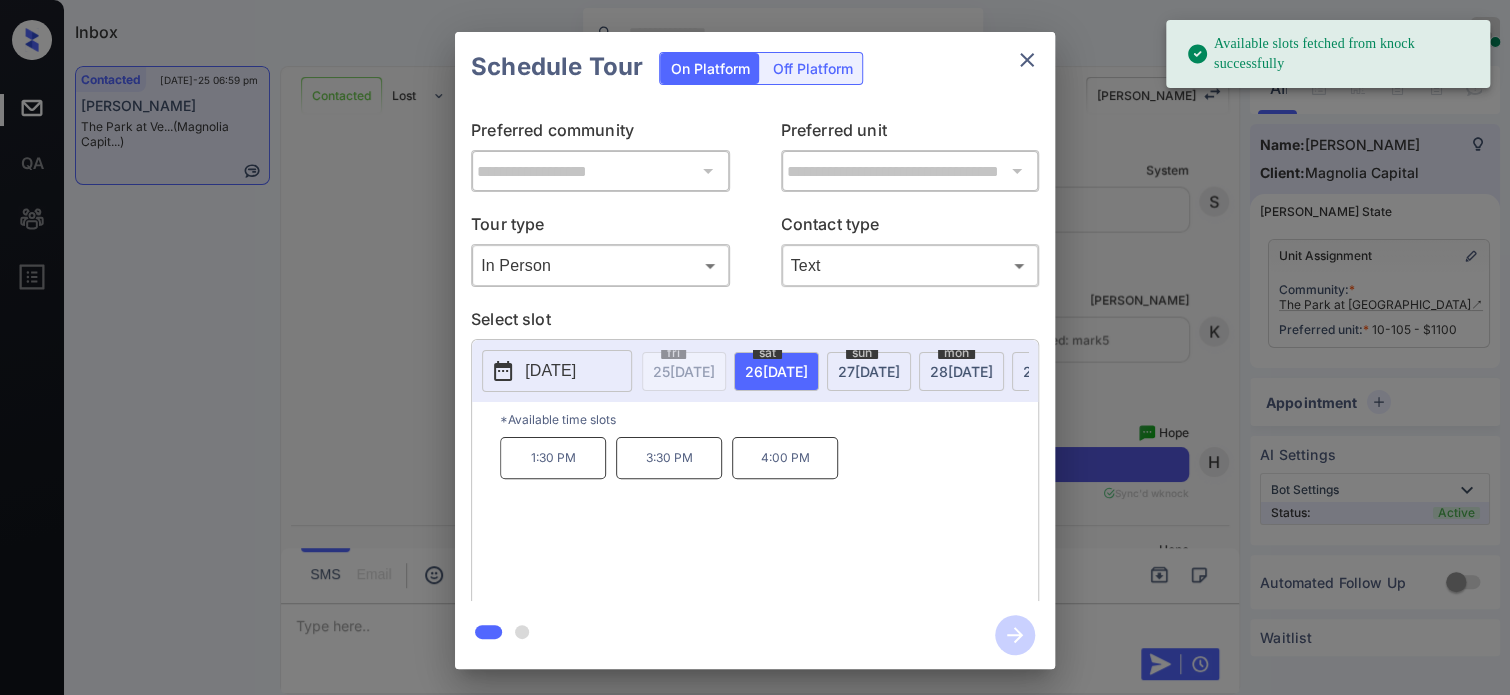click on "1:30 PM" at bounding box center (553, 458) 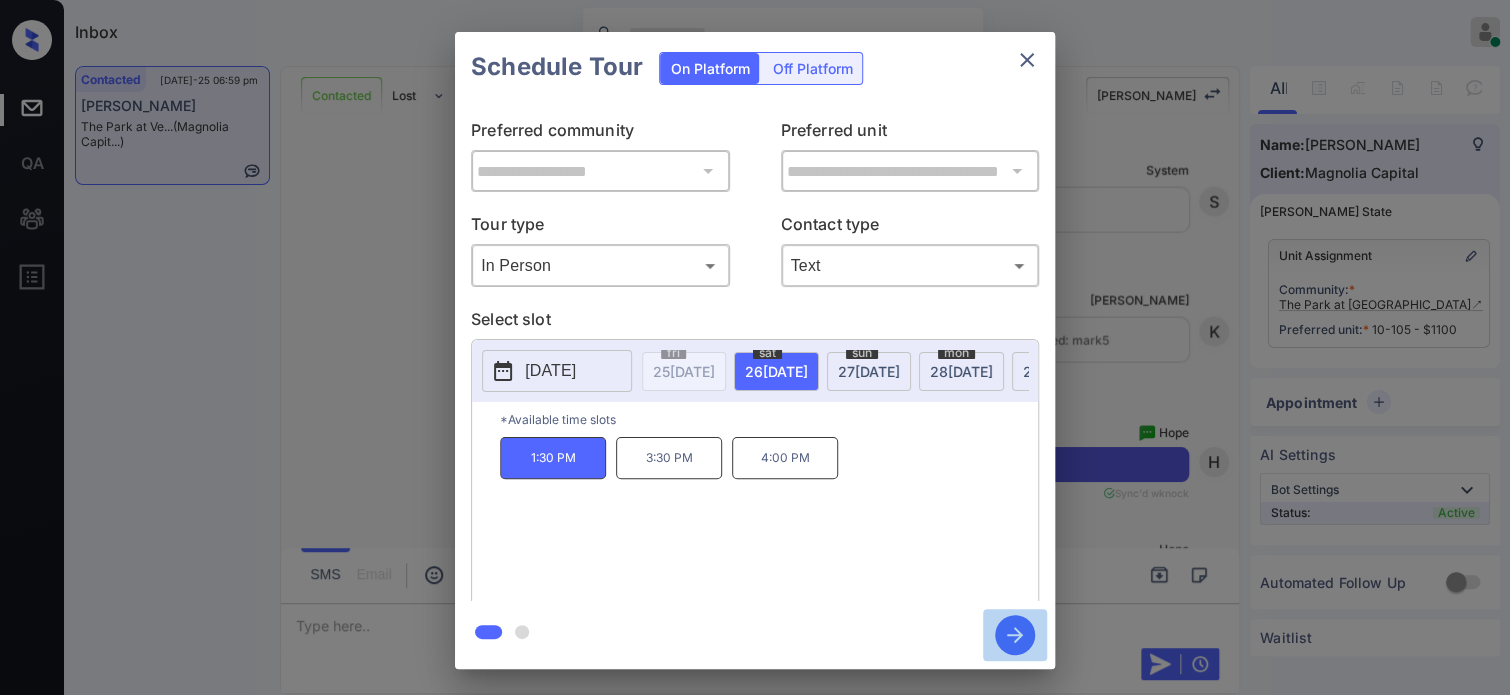 click 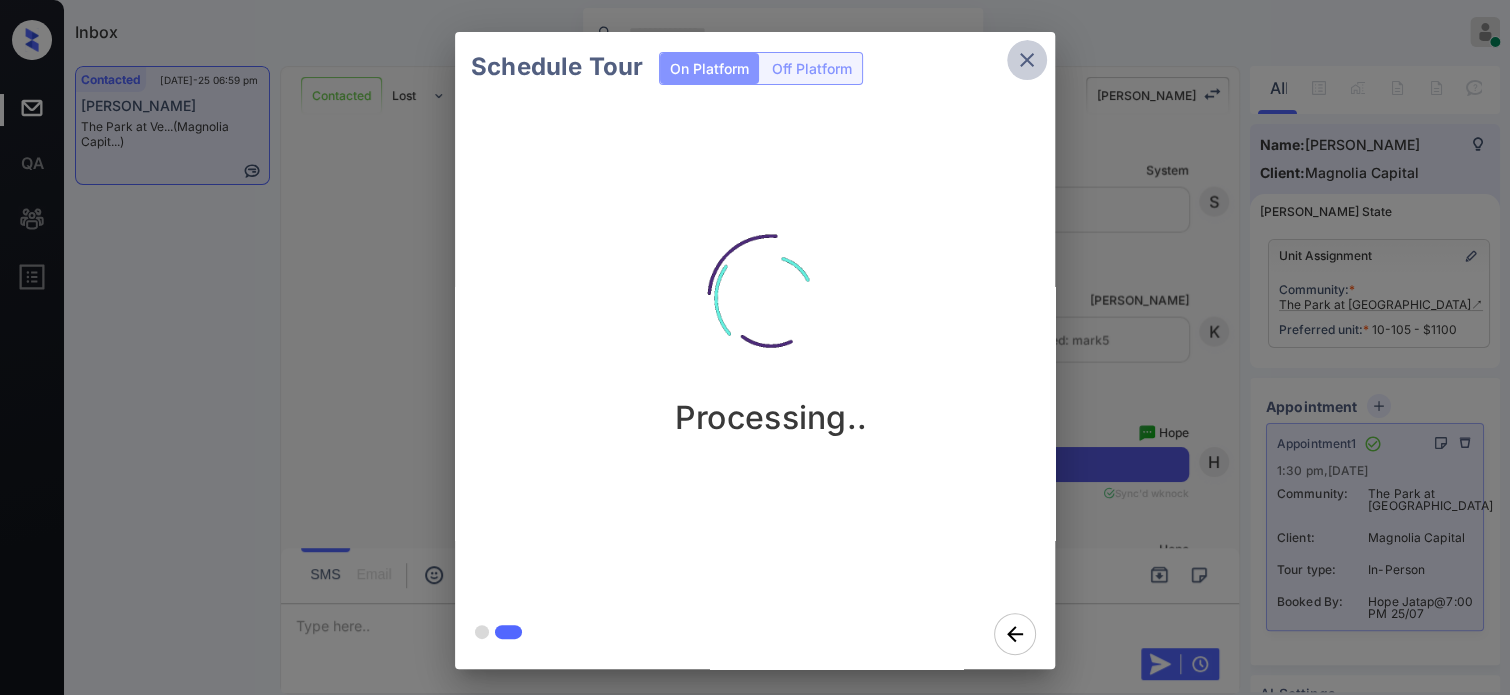 click 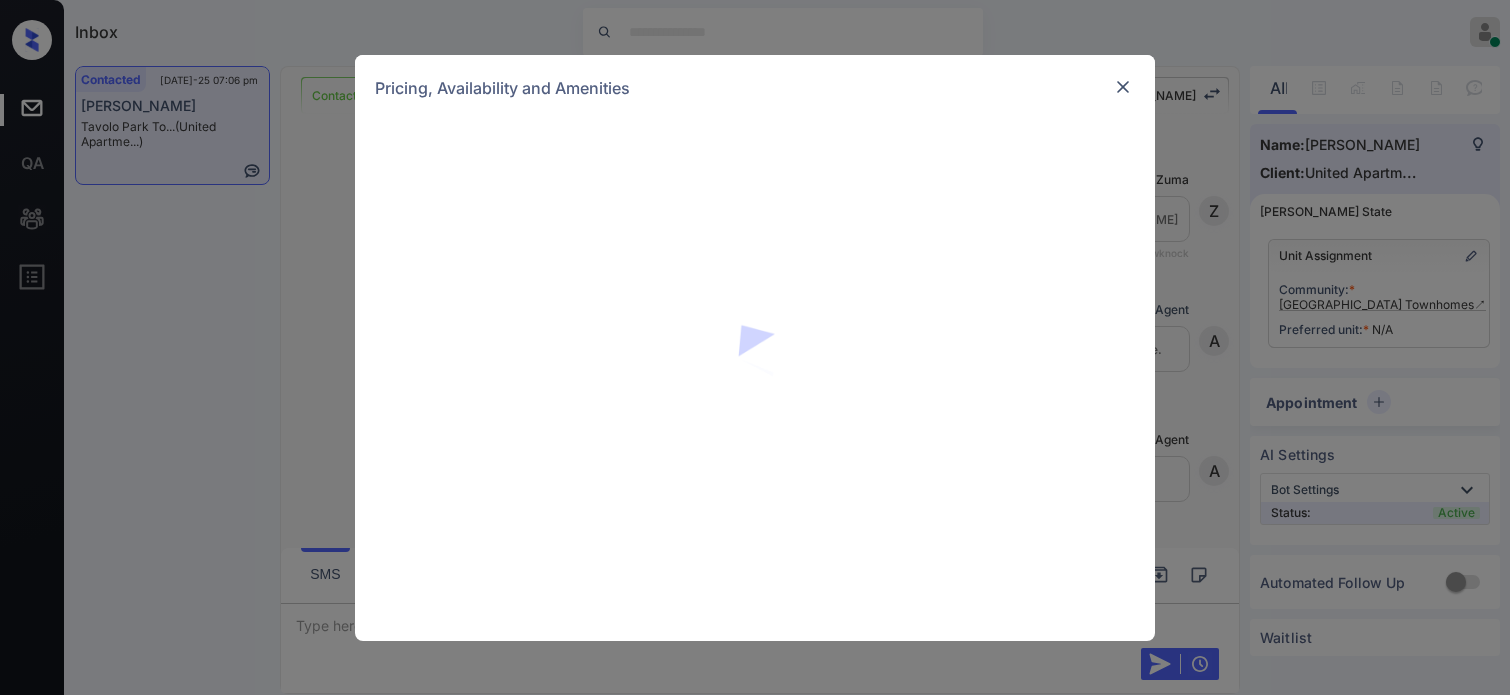 scroll, scrollTop: 0, scrollLeft: 0, axis: both 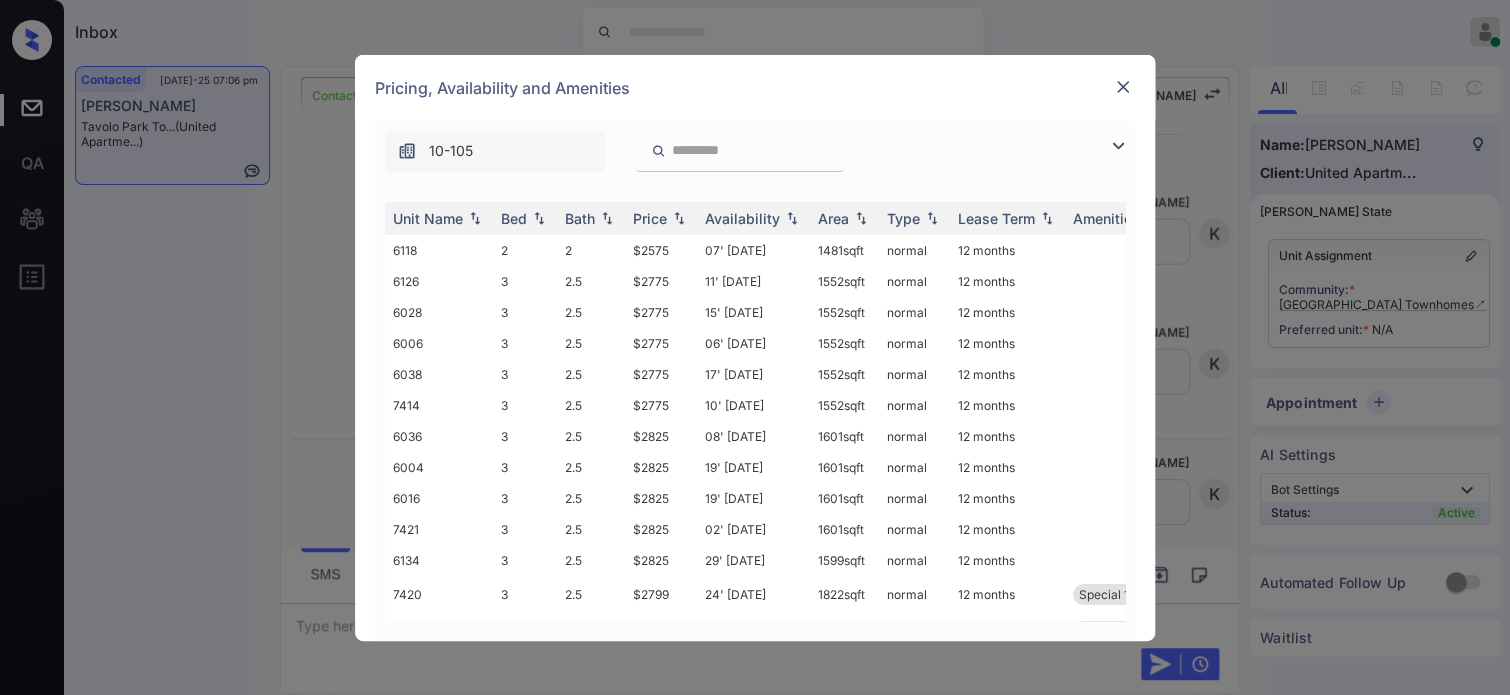 click at bounding box center [1123, 87] 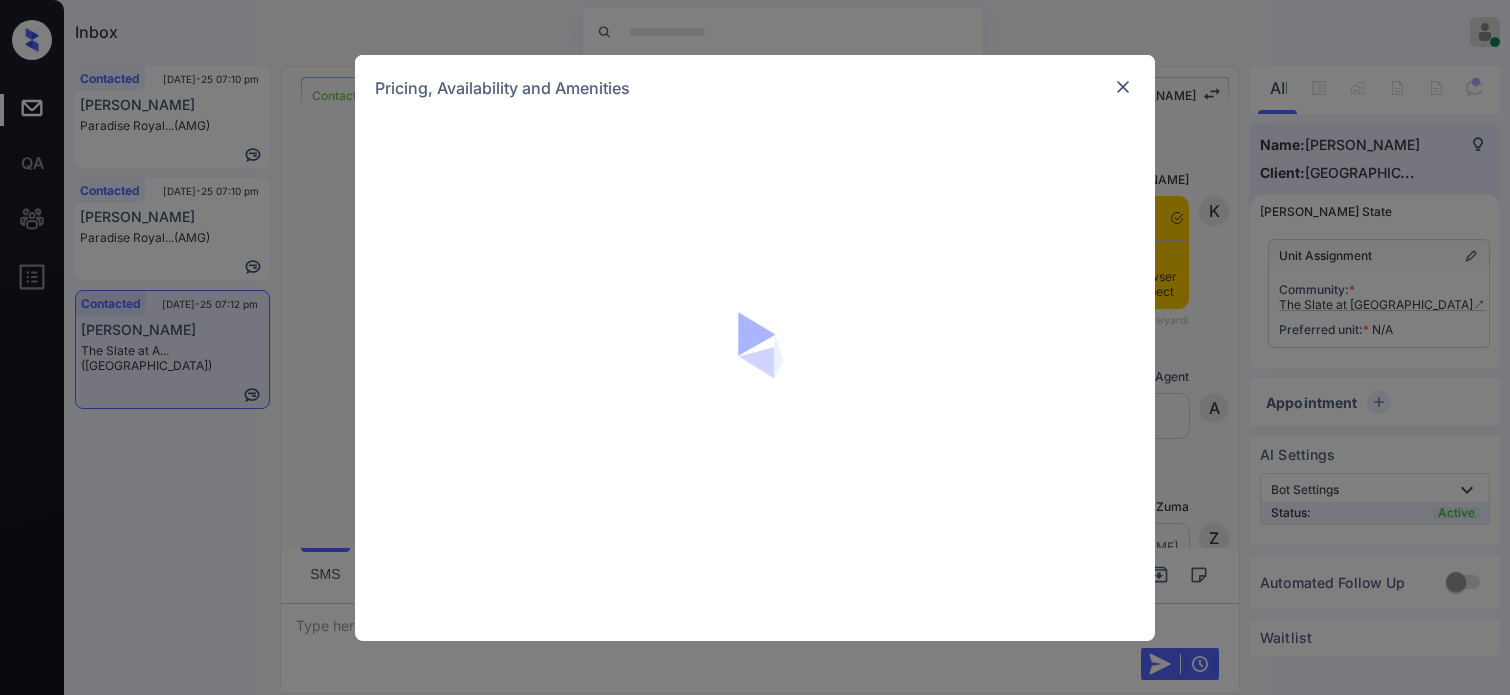 scroll, scrollTop: 0, scrollLeft: 0, axis: both 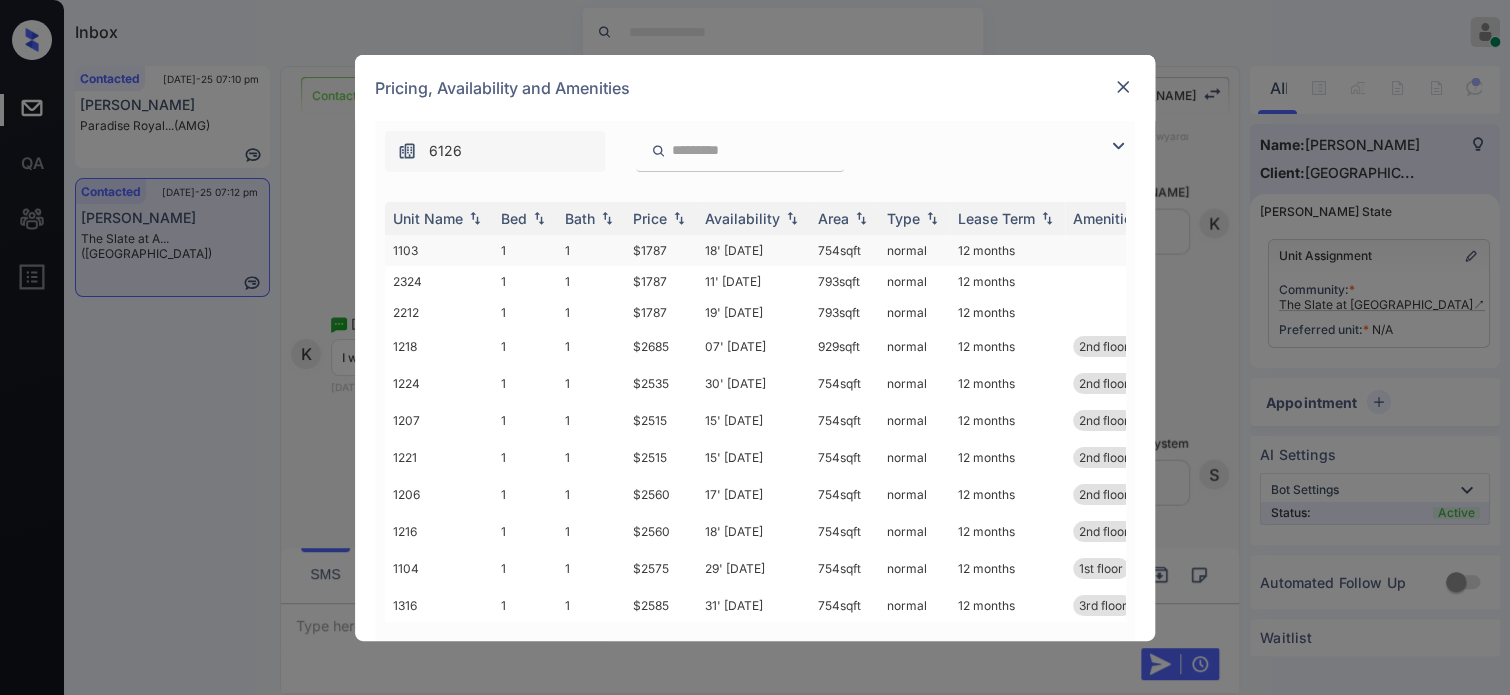 click on "$1787" at bounding box center [661, 250] 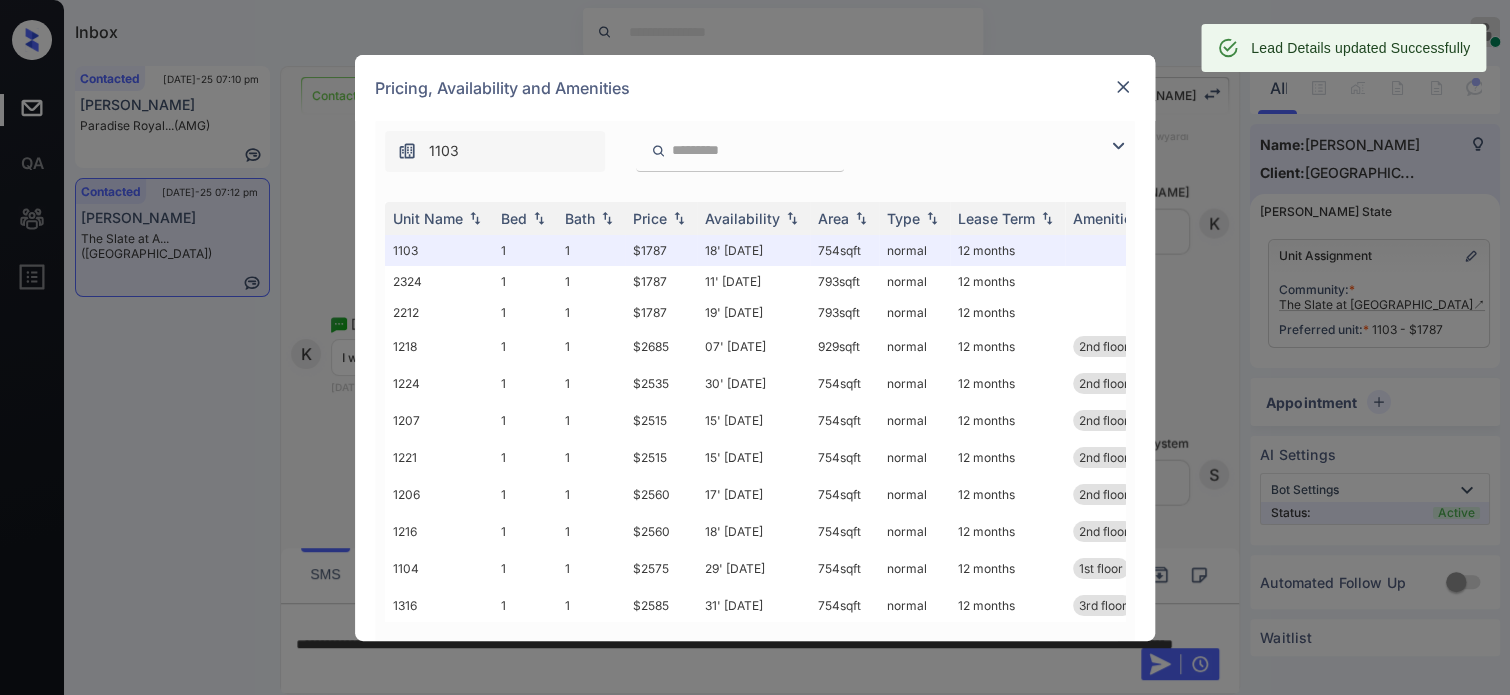 click at bounding box center [1123, 87] 